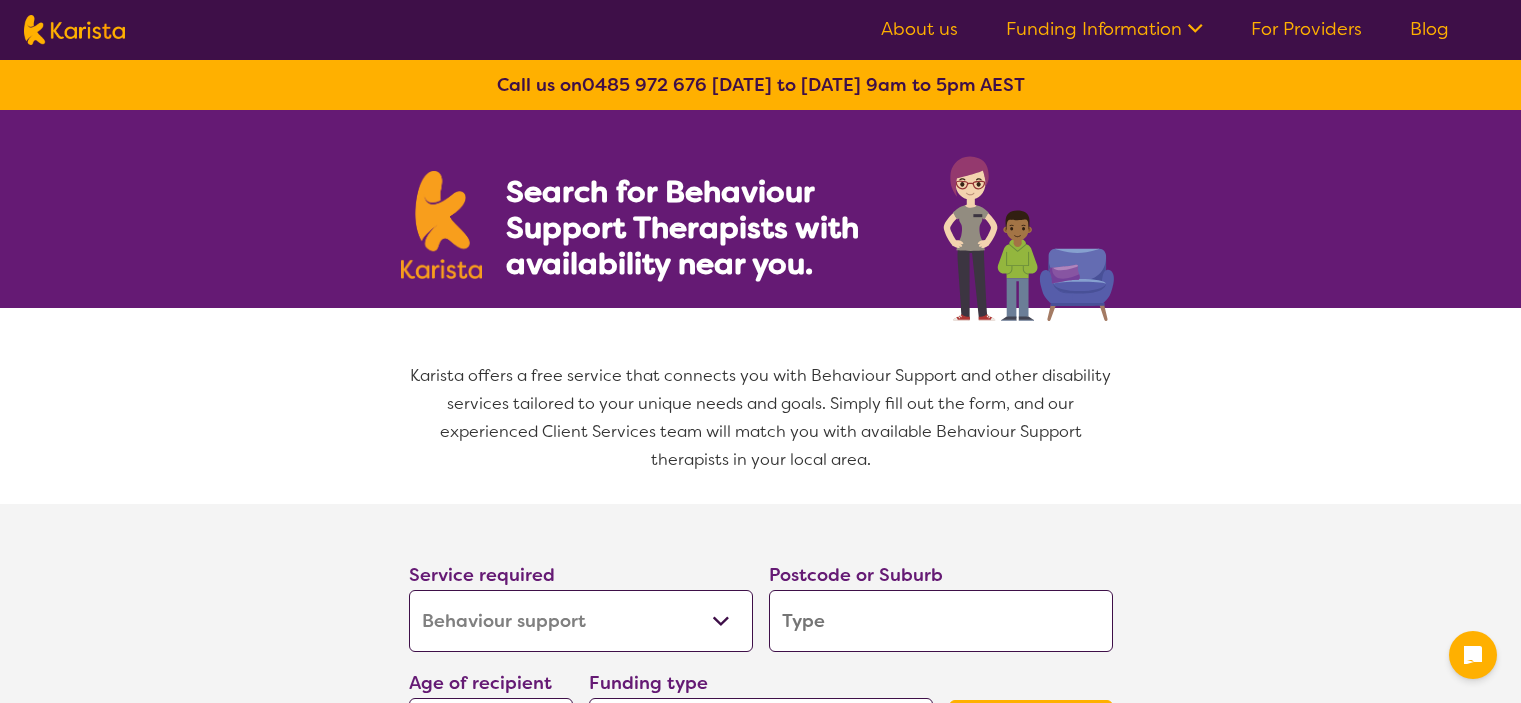 select on "Behaviour support" 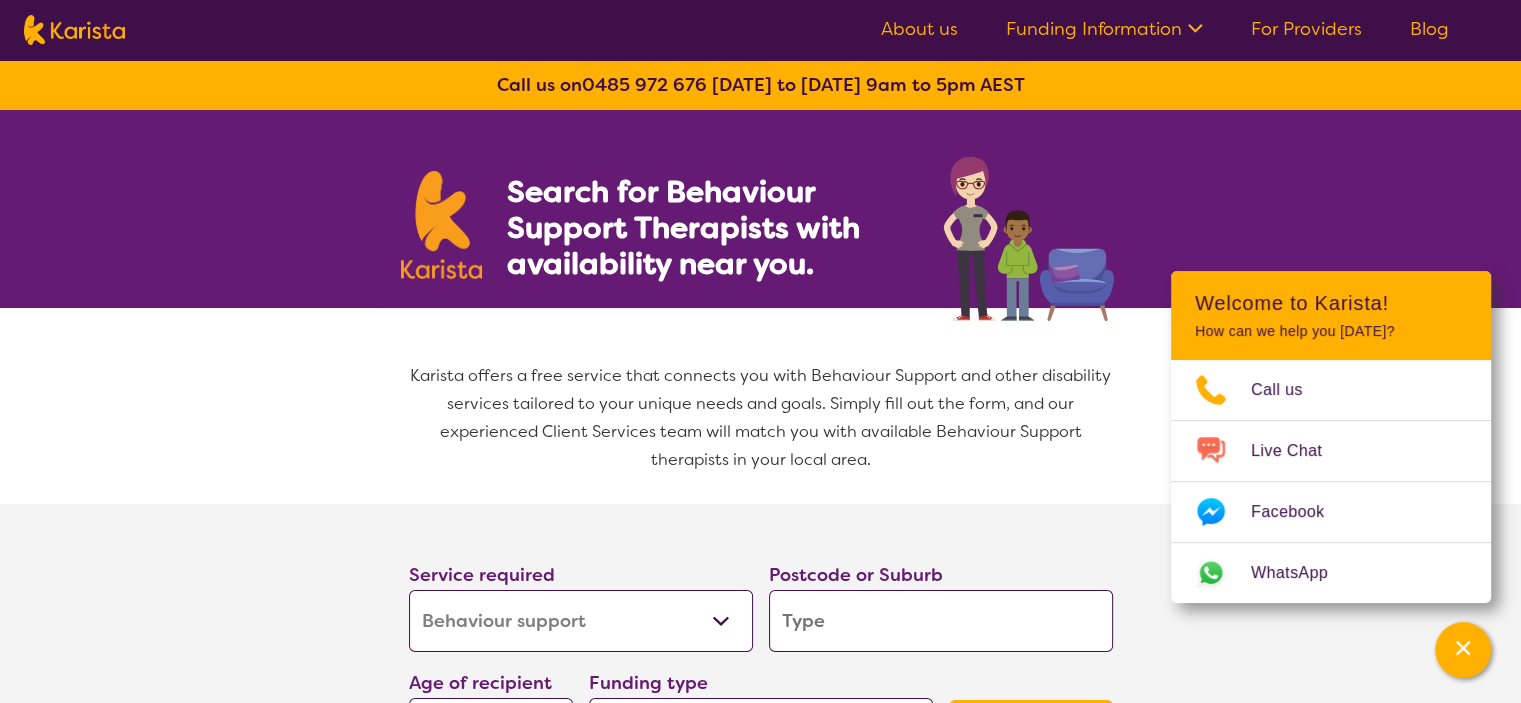 click on "About us" at bounding box center (919, 29) 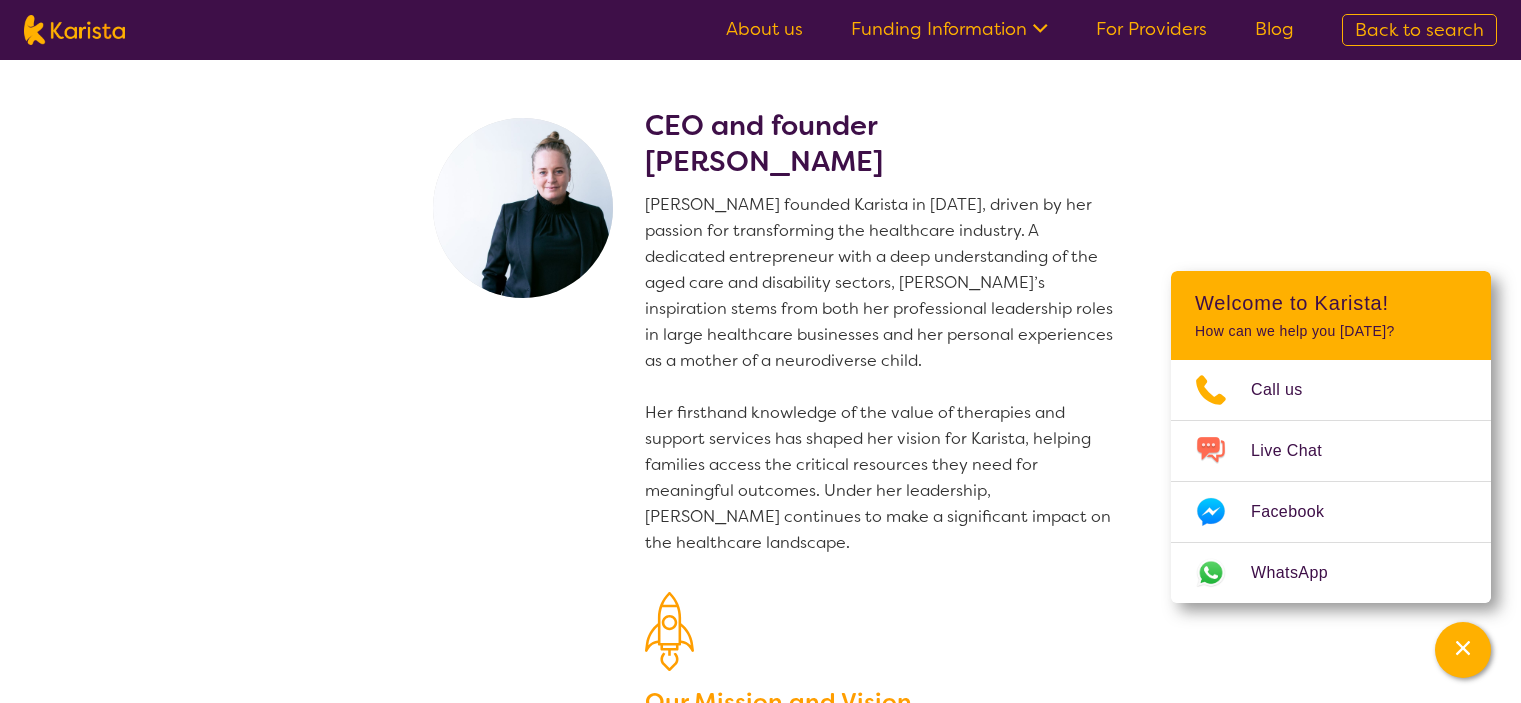 scroll, scrollTop: 0, scrollLeft: 0, axis: both 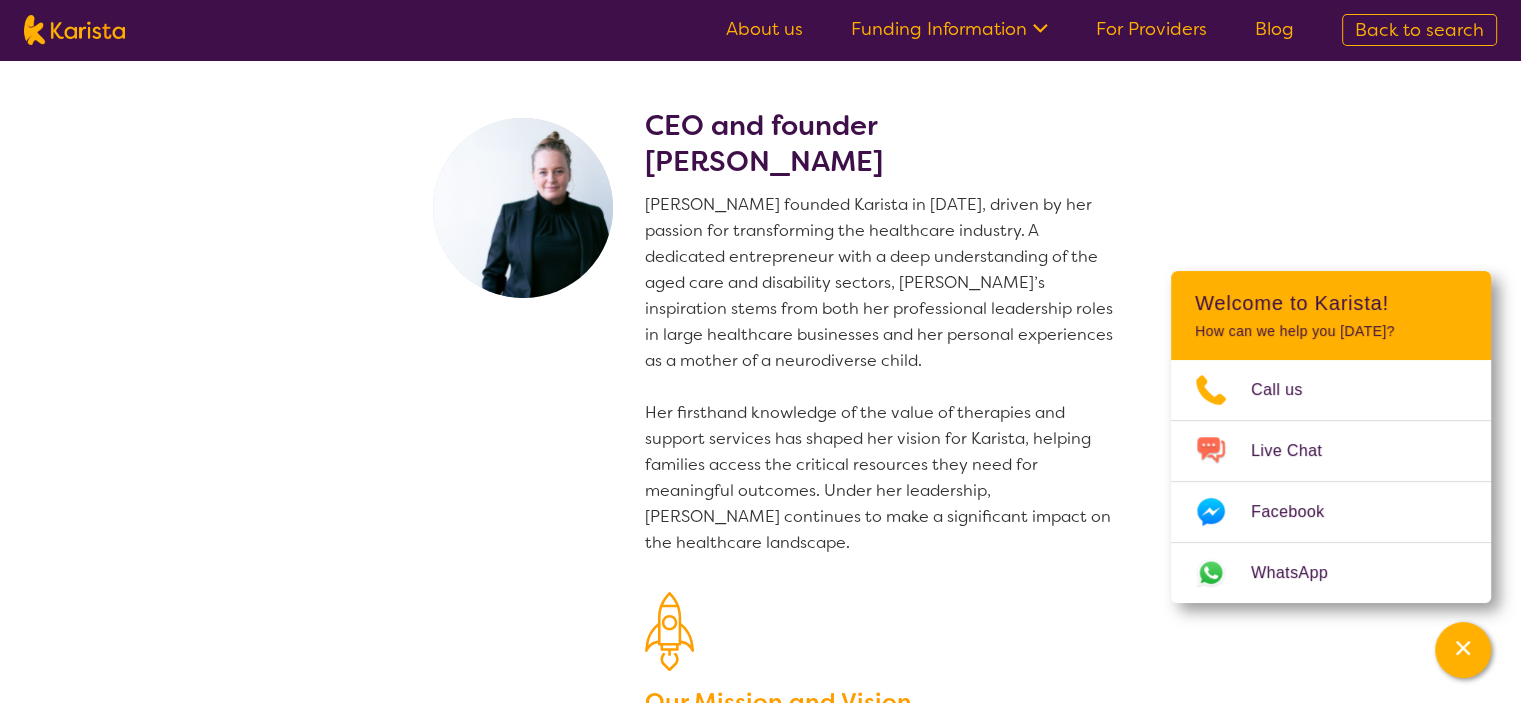 click on "Funding Information" at bounding box center [949, 29] 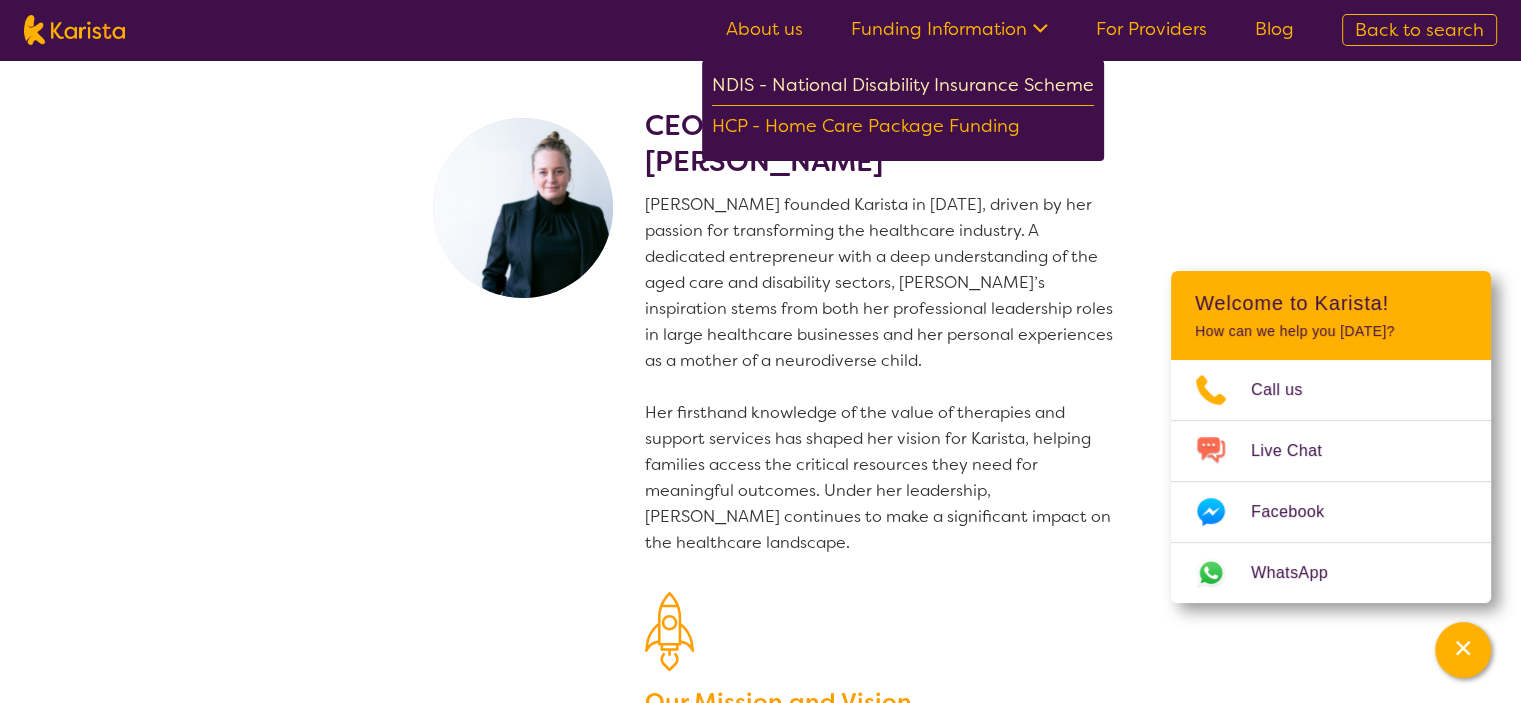 click on "NDIS - National Disability Insurance Scheme" at bounding box center (903, 88) 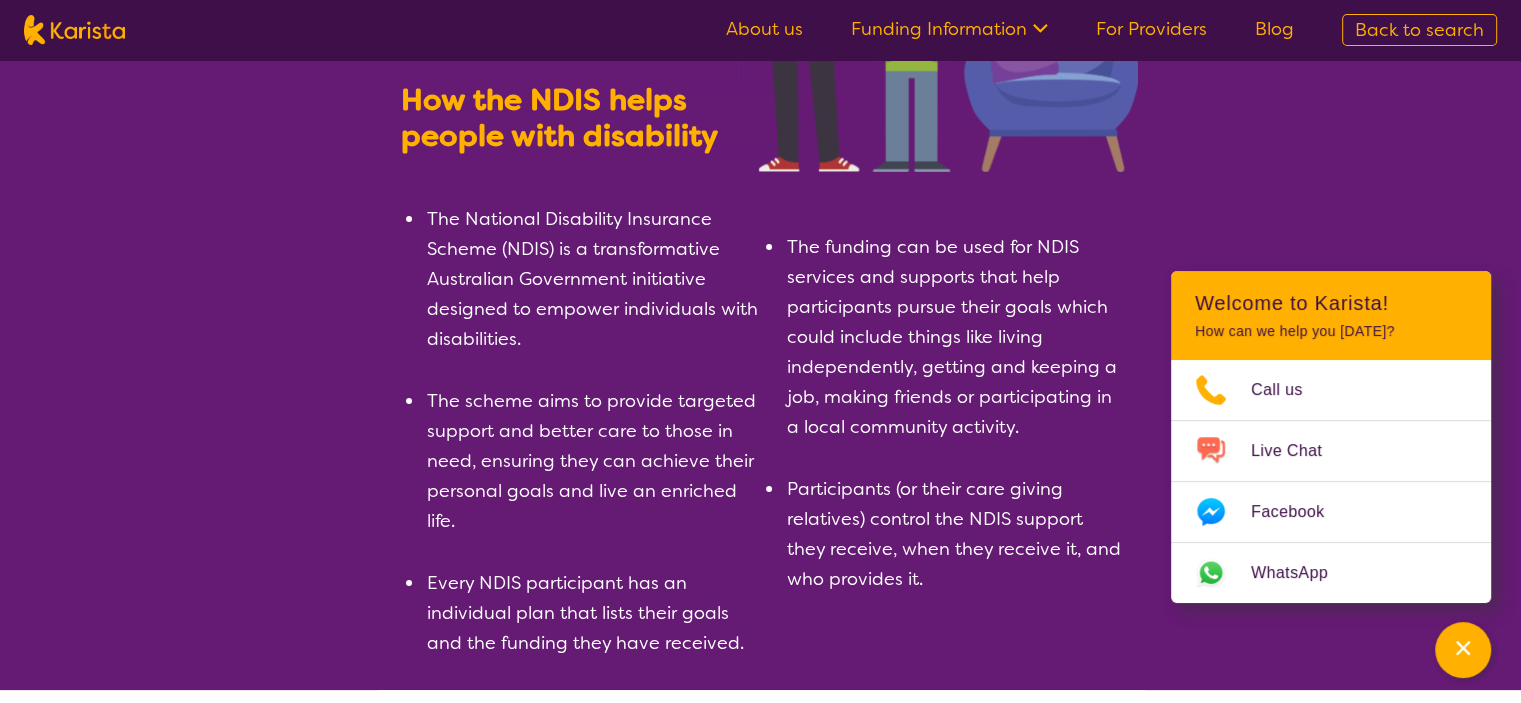 scroll, scrollTop: 0, scrollLeft: 0, axis: both 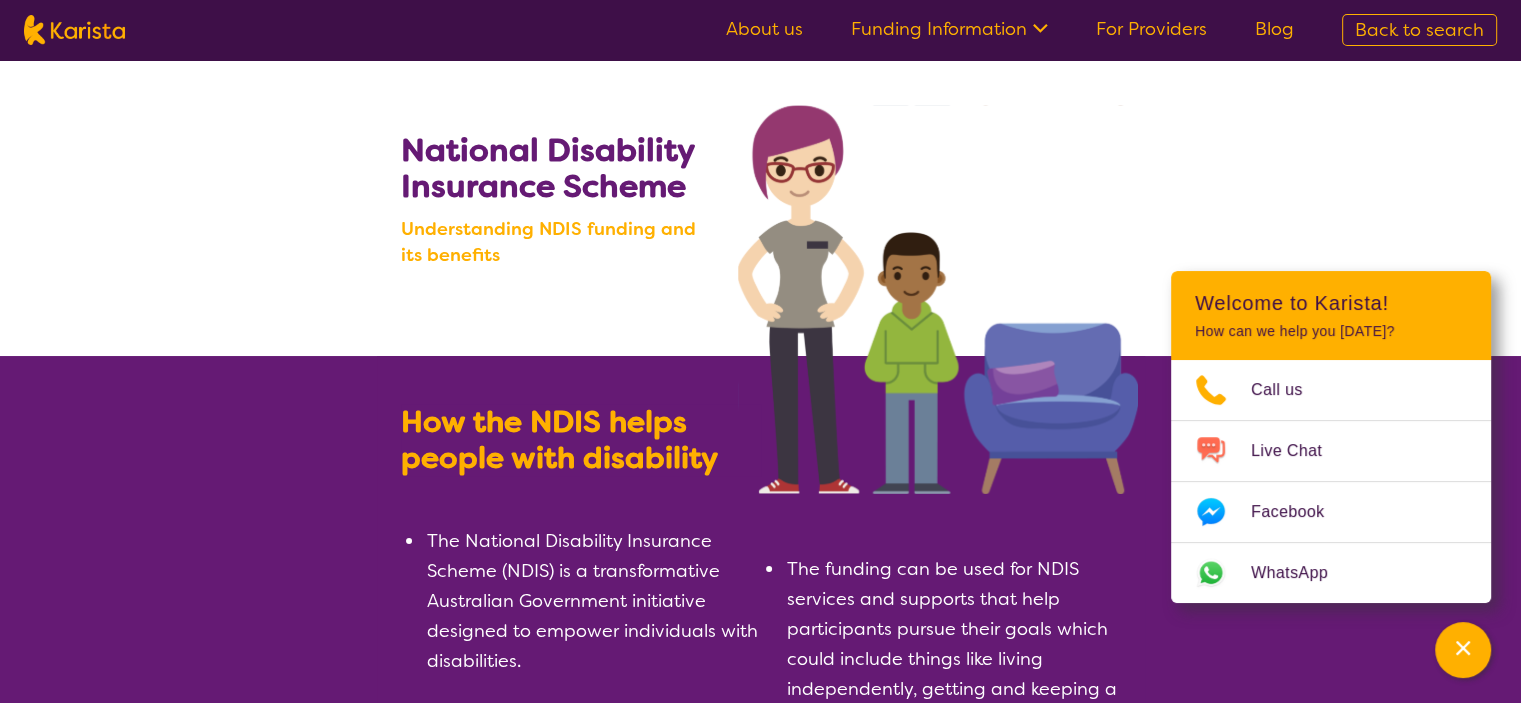 click on "Funding Information" at bounding box center (949, 29) 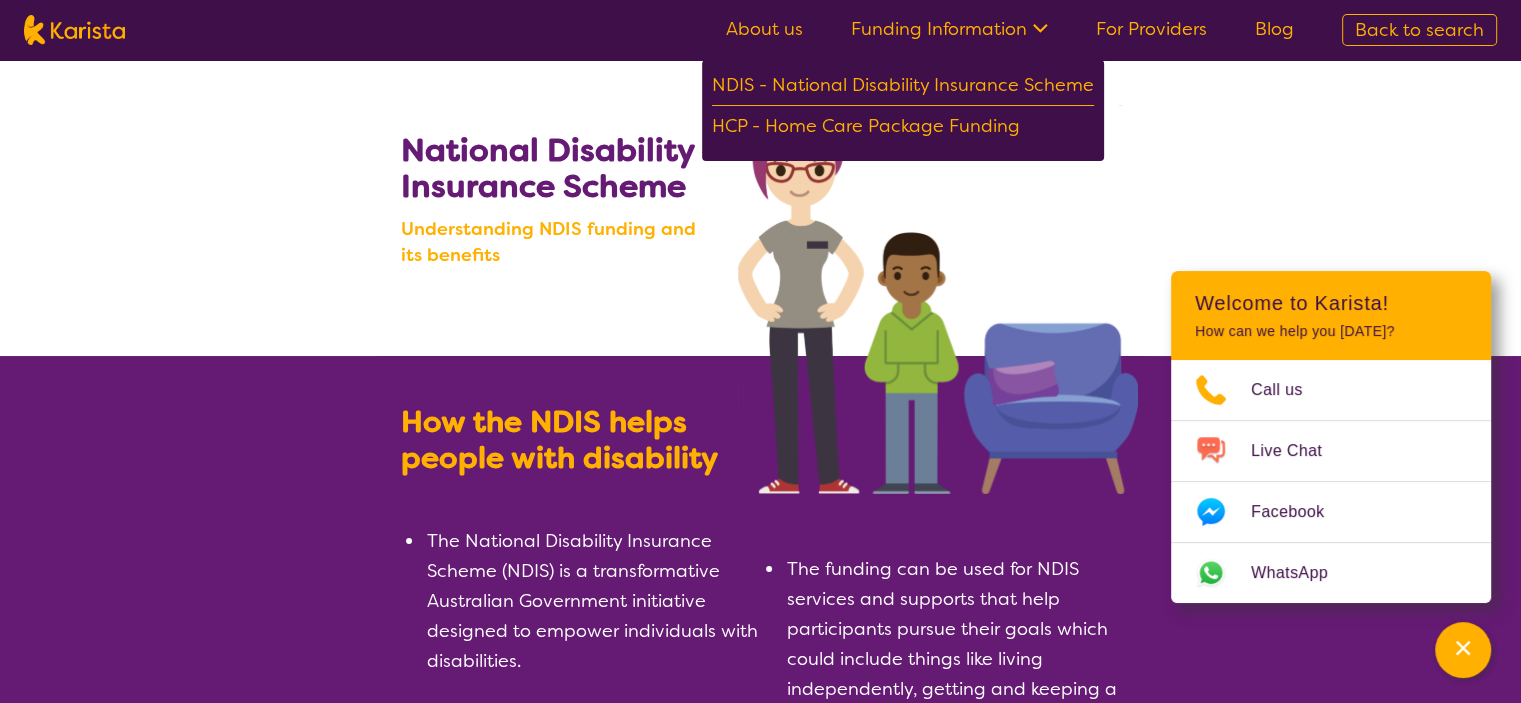 click on "Funding Information" at bounding box center [949, 29] 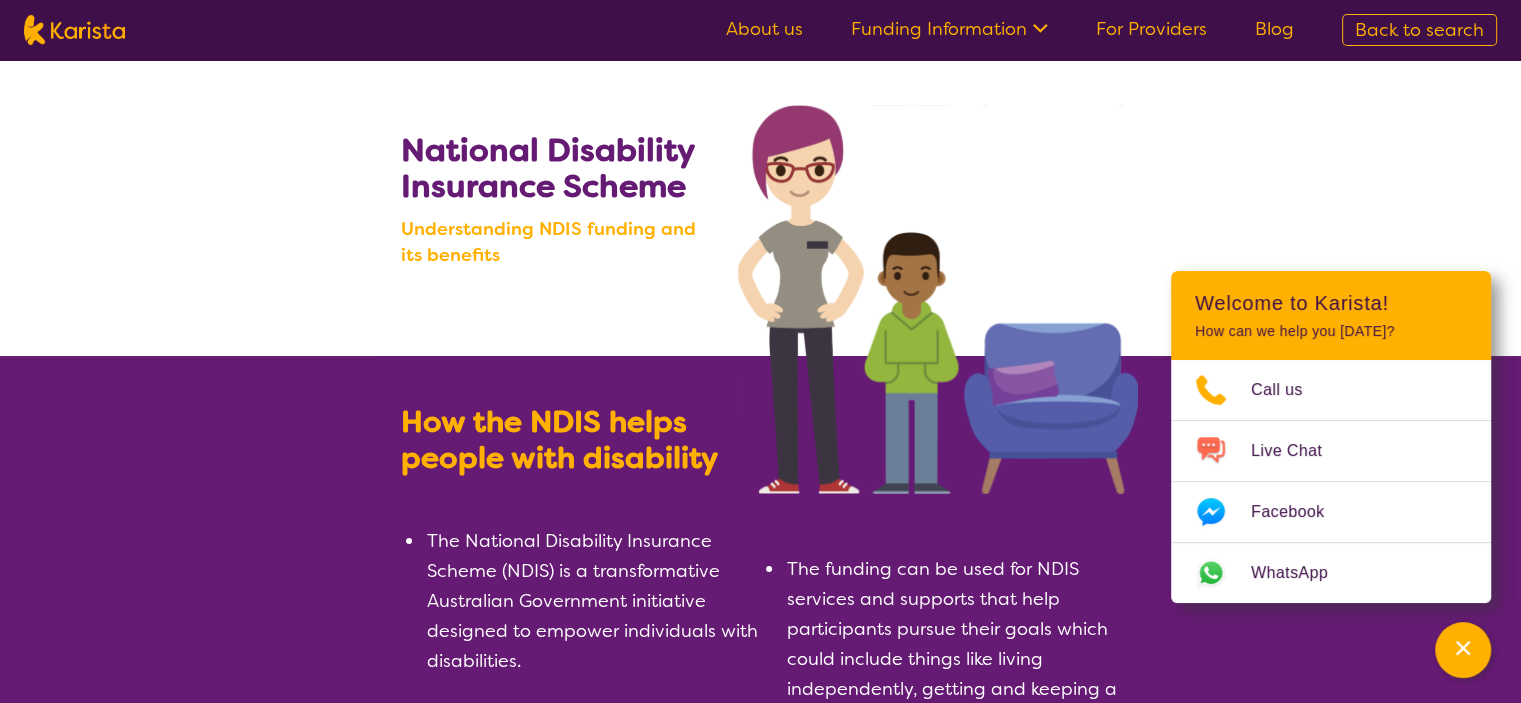 click on "About us" at bounding box center [764, 29] 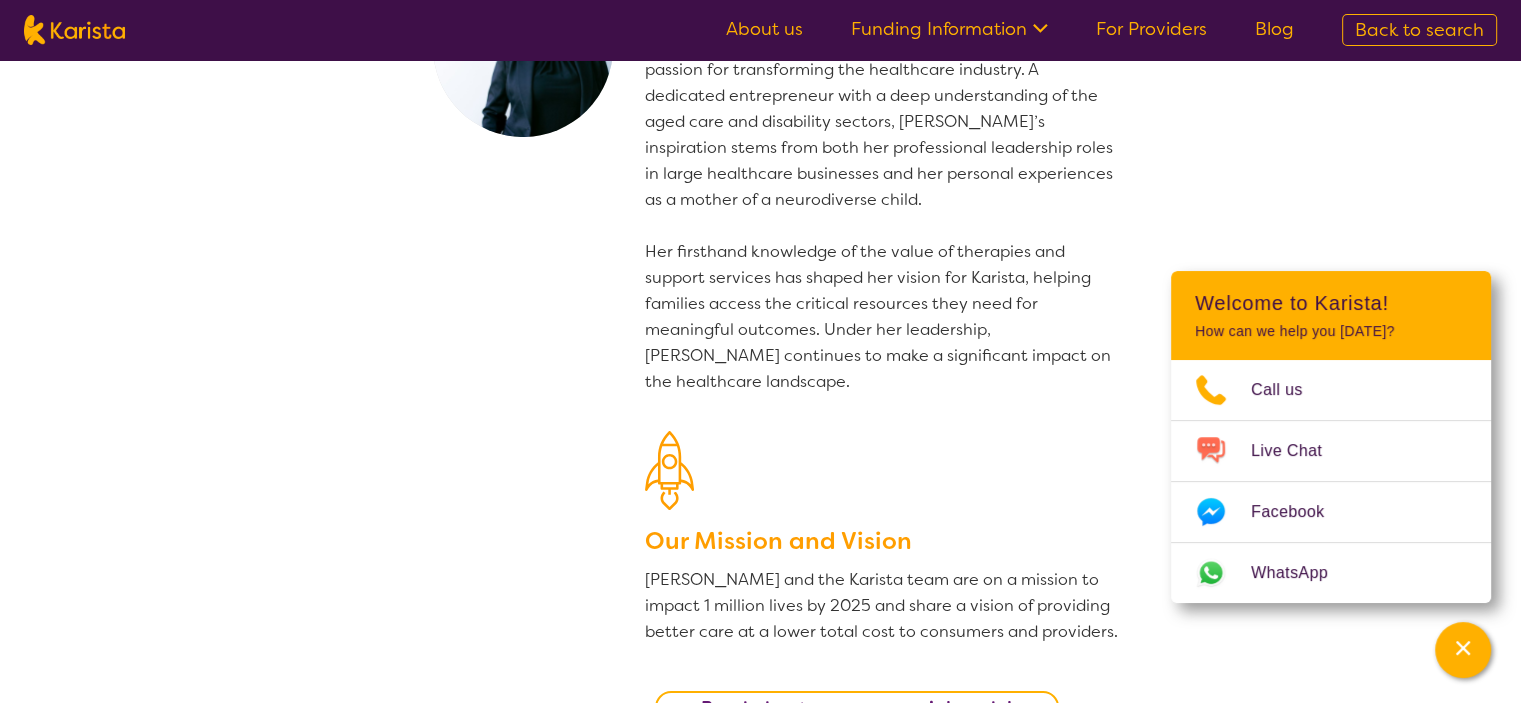 scroll, scrollTop: 0, scrollLeft: 0, axis: both 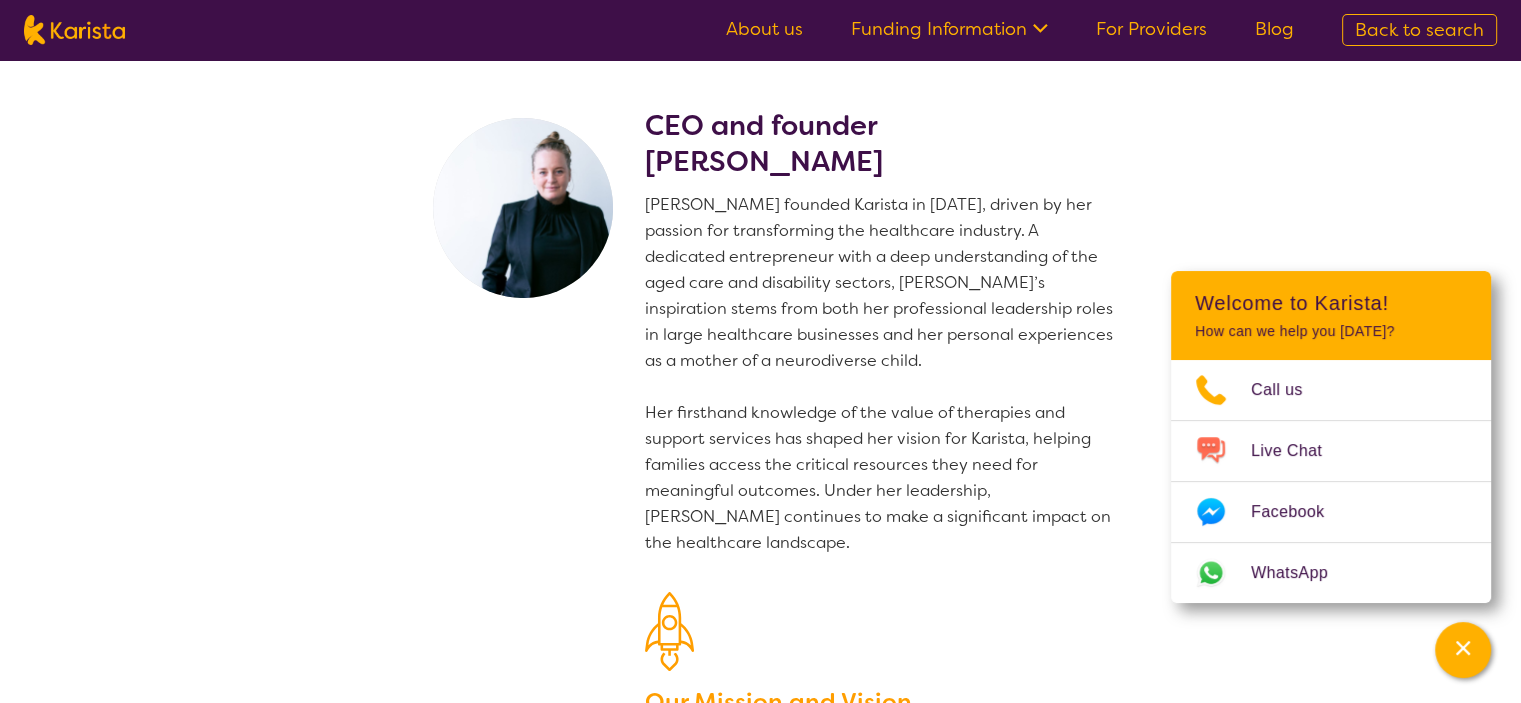 click on "Funding Information" at bounding box center (949, 29) 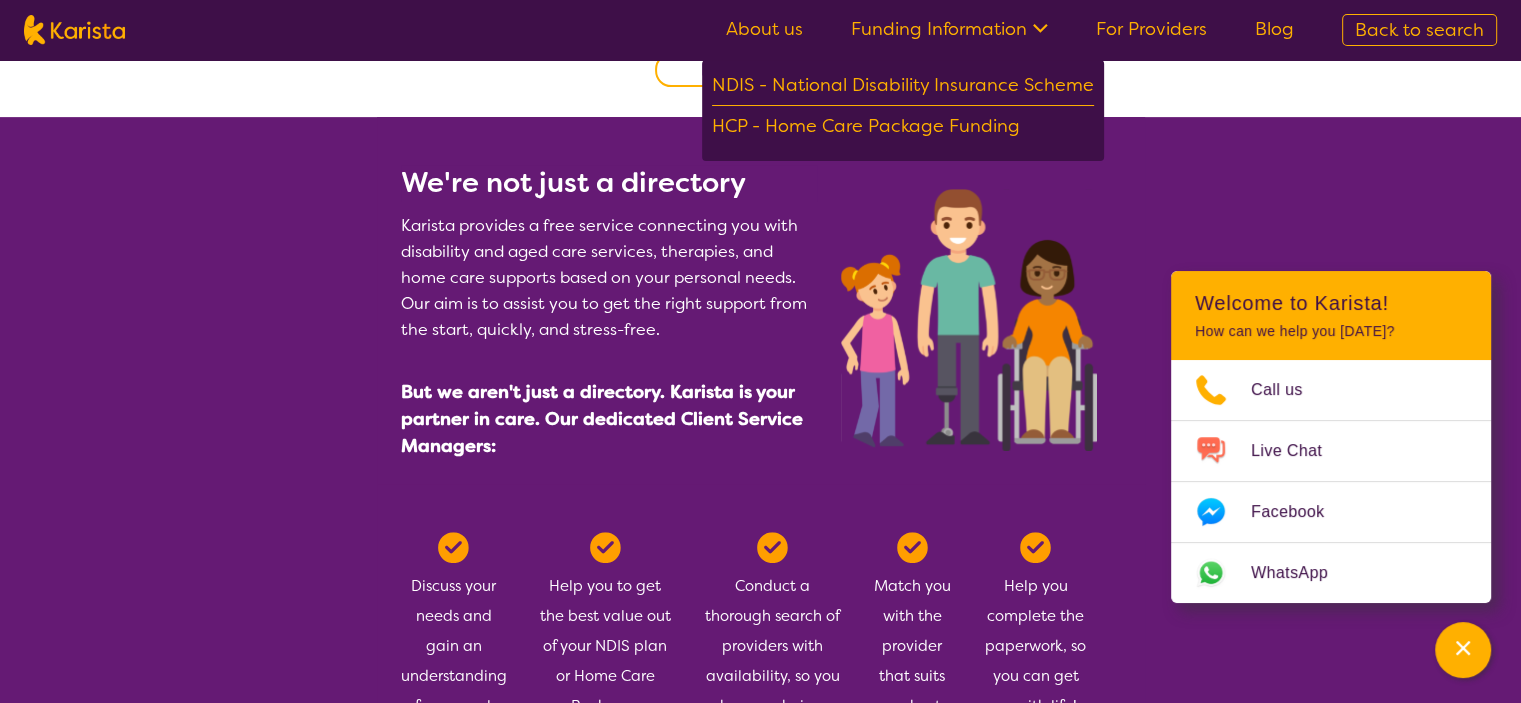 scroll, scrollTop: 800, scrollLeft: 0, axis: vertical 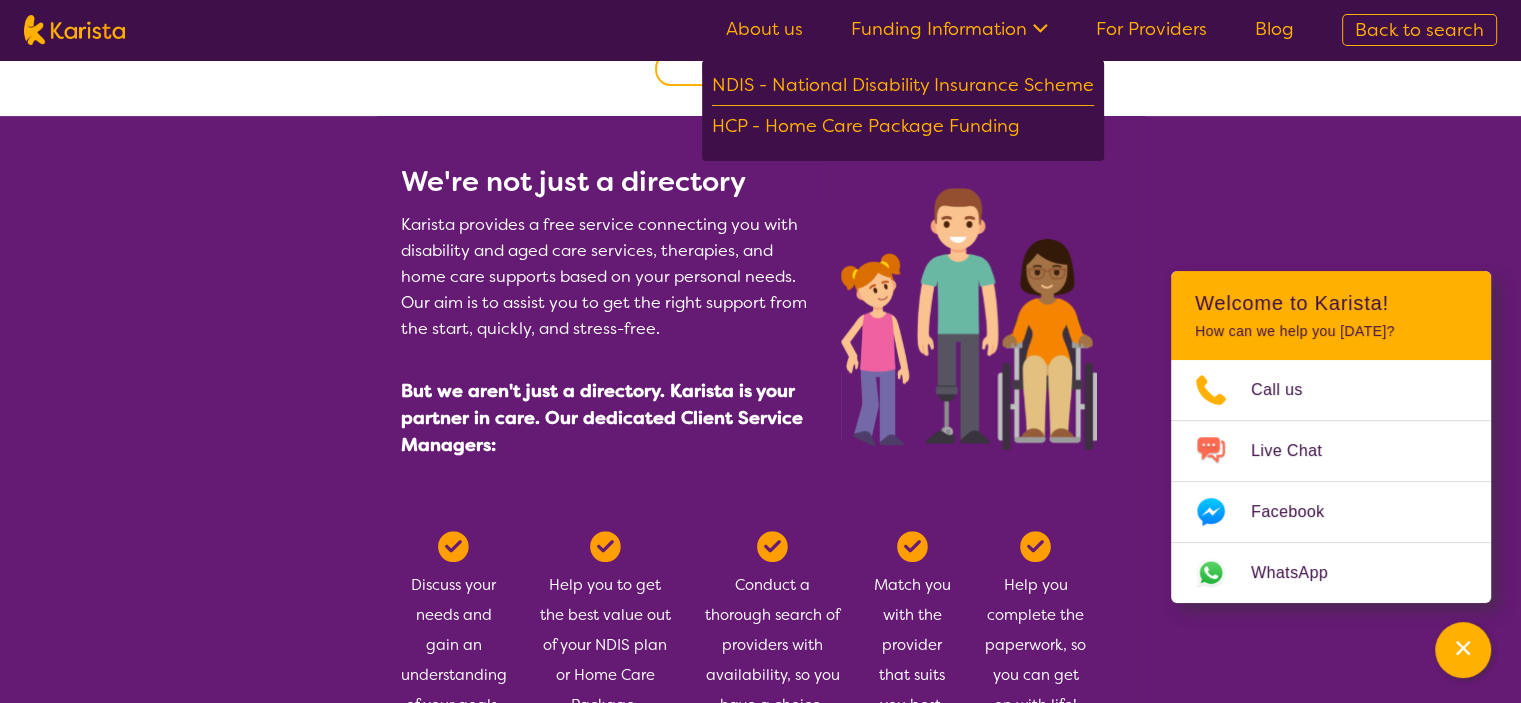 click on "We're not just a directory Karista provides a free service connecting you with disability and aged care services, therapies, and home care supports based on your personal needs. Our aim is to assist you to get the right support from the start, quickly, and stress-free. But we aren't just a directory. Karista is your partner in care. Our dedicated Client Service Managers: Discuss your needs and gain an understanding of your goals. Help you to get the best value out of your NDIS plan or Home Care Package. Conduct a thorough search of providers with availability, so you have a choice. Match you with the provider that suits you best. Help you complete the paperwork, so you can get on with life!" at bounding box center (760, 436) 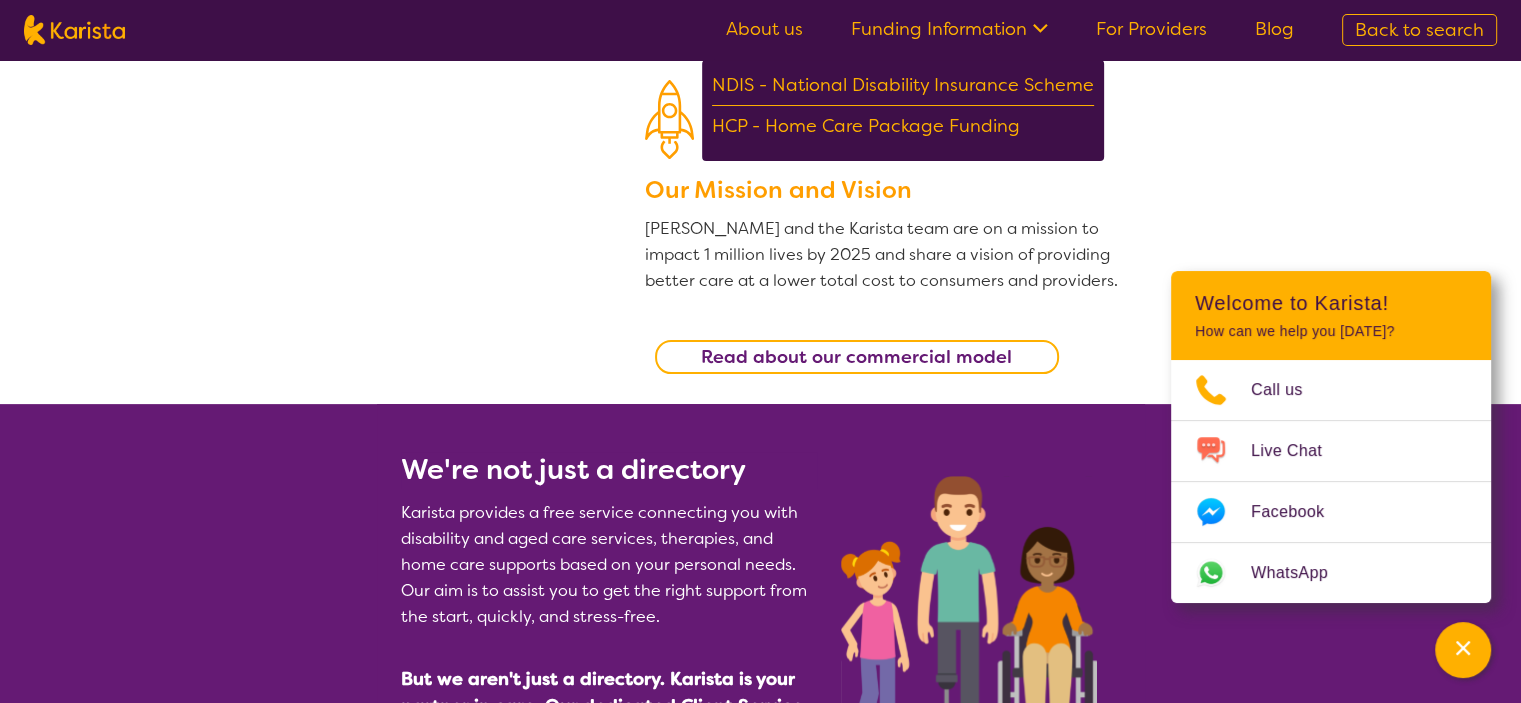 scroll, scrollTop: 600, scrollLeft: 0, axis: vertical 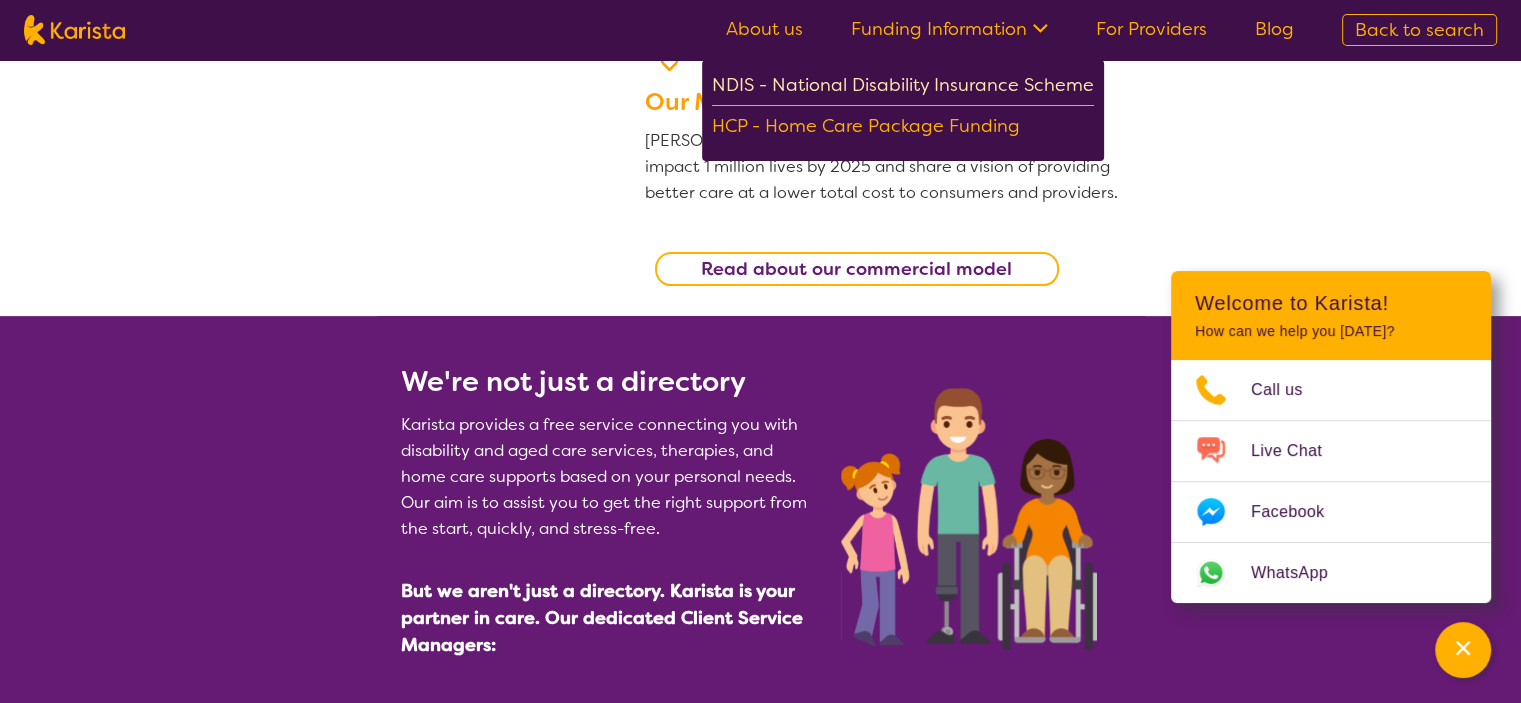 click on "NDIS - National Disability Insurance Scheme" at bounding box center (903, 88) 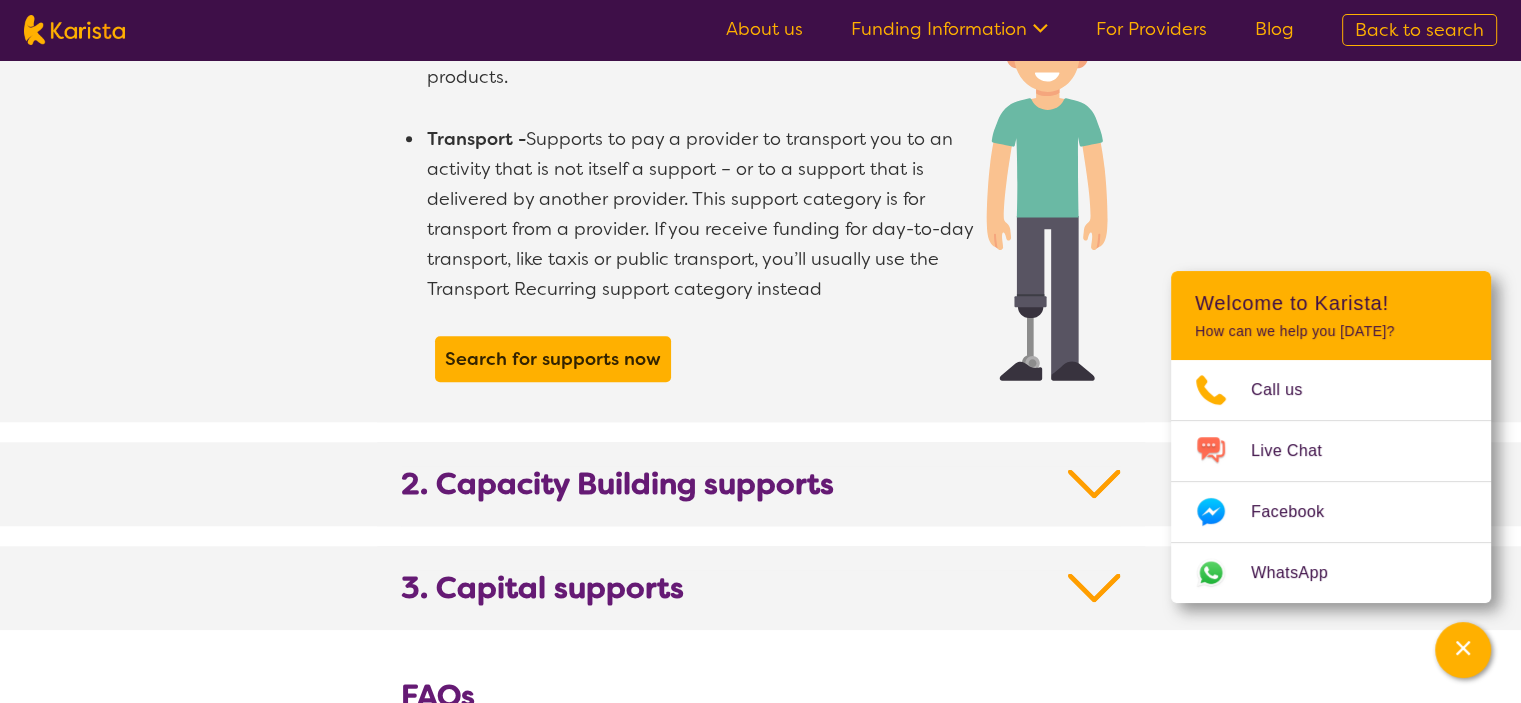 scroll, scrollTop: 2000, scrollLeft: 0, axis: vertical 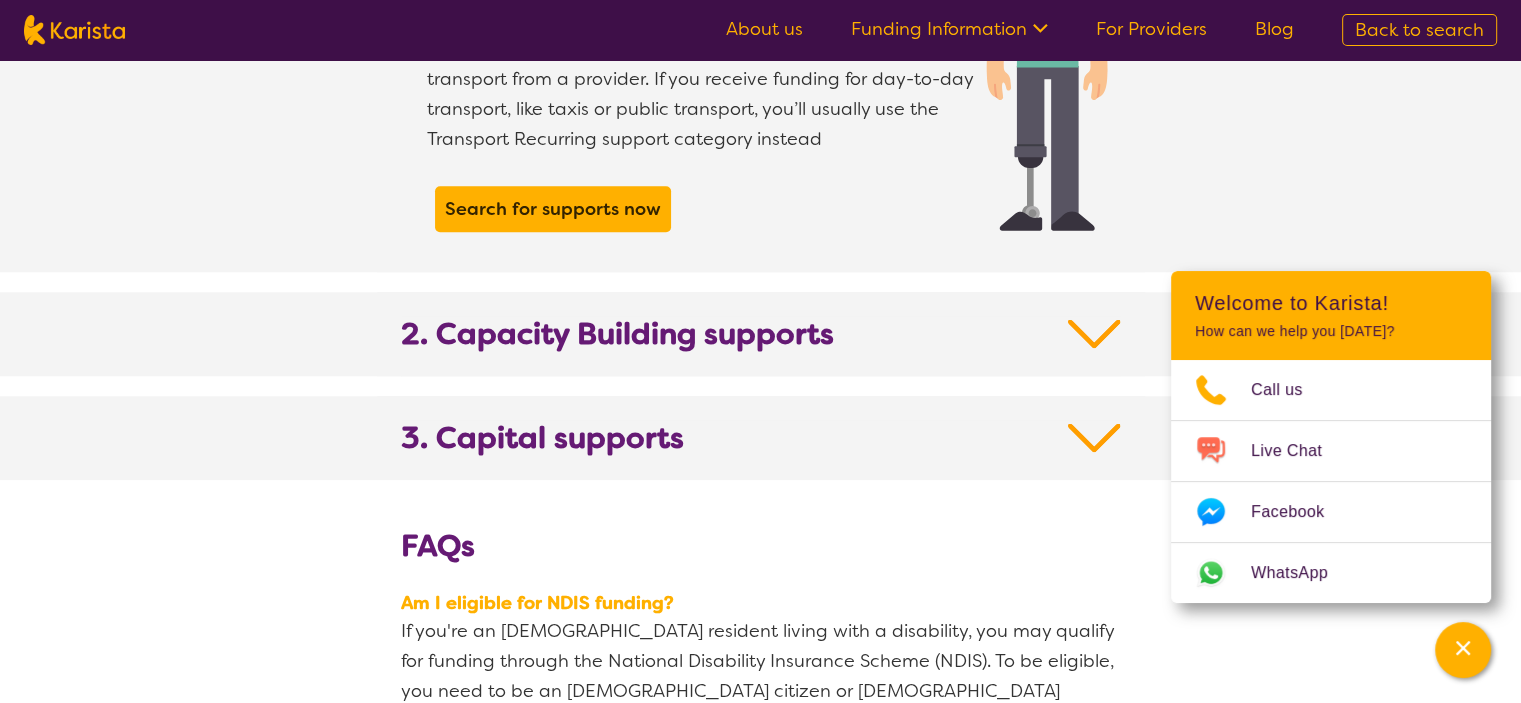 click at bounding box center [1094, 334] 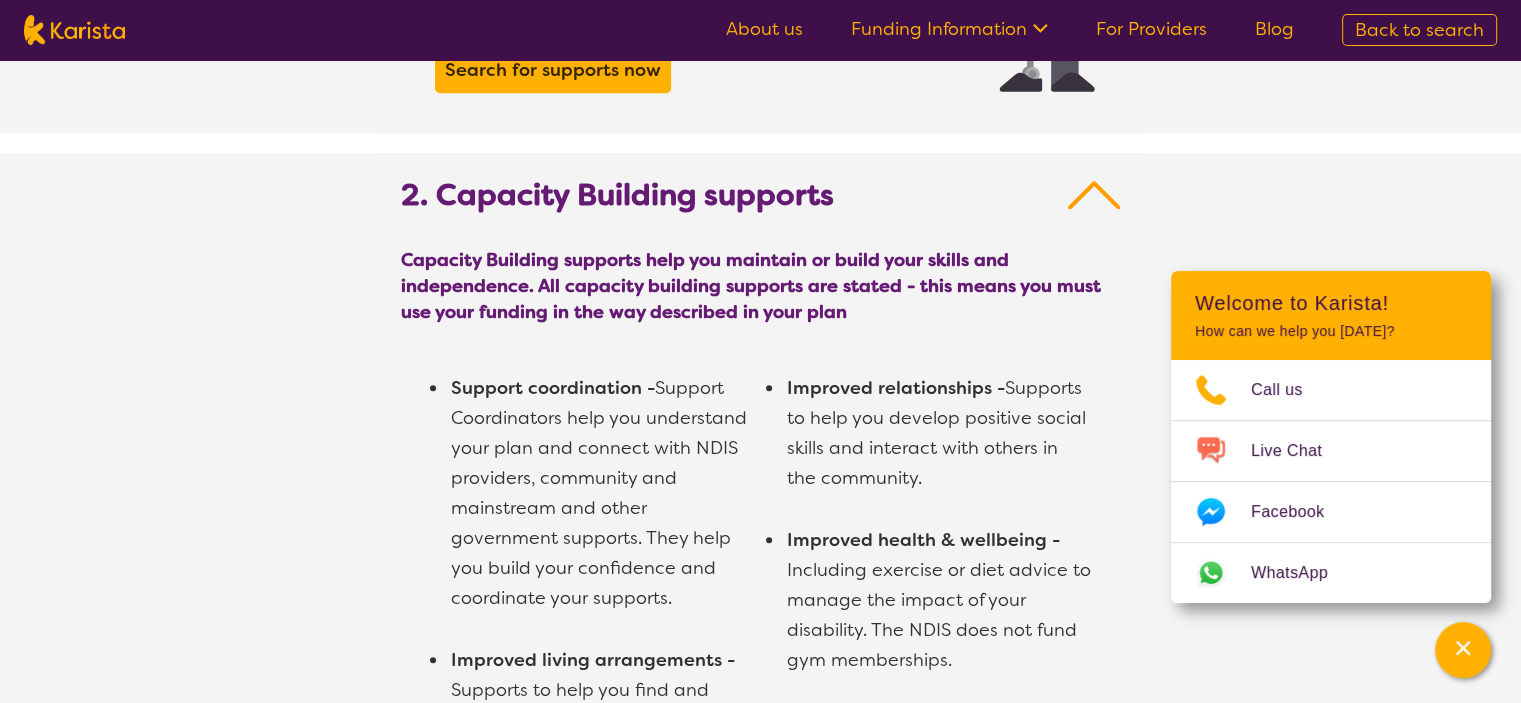 scroll, scrollTop: 1900, scrollLeft: 0, axis: vertical 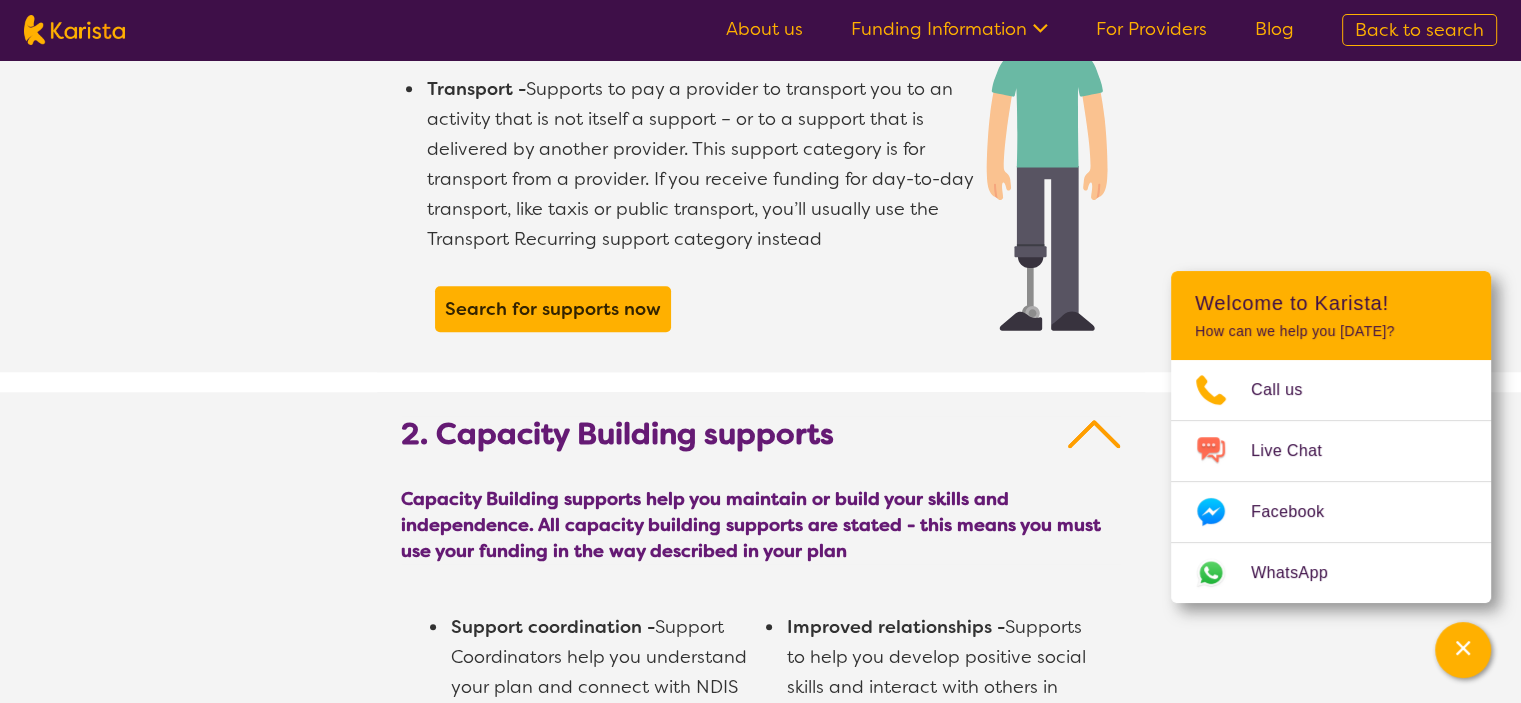 click at bounding box center [1094, 434] 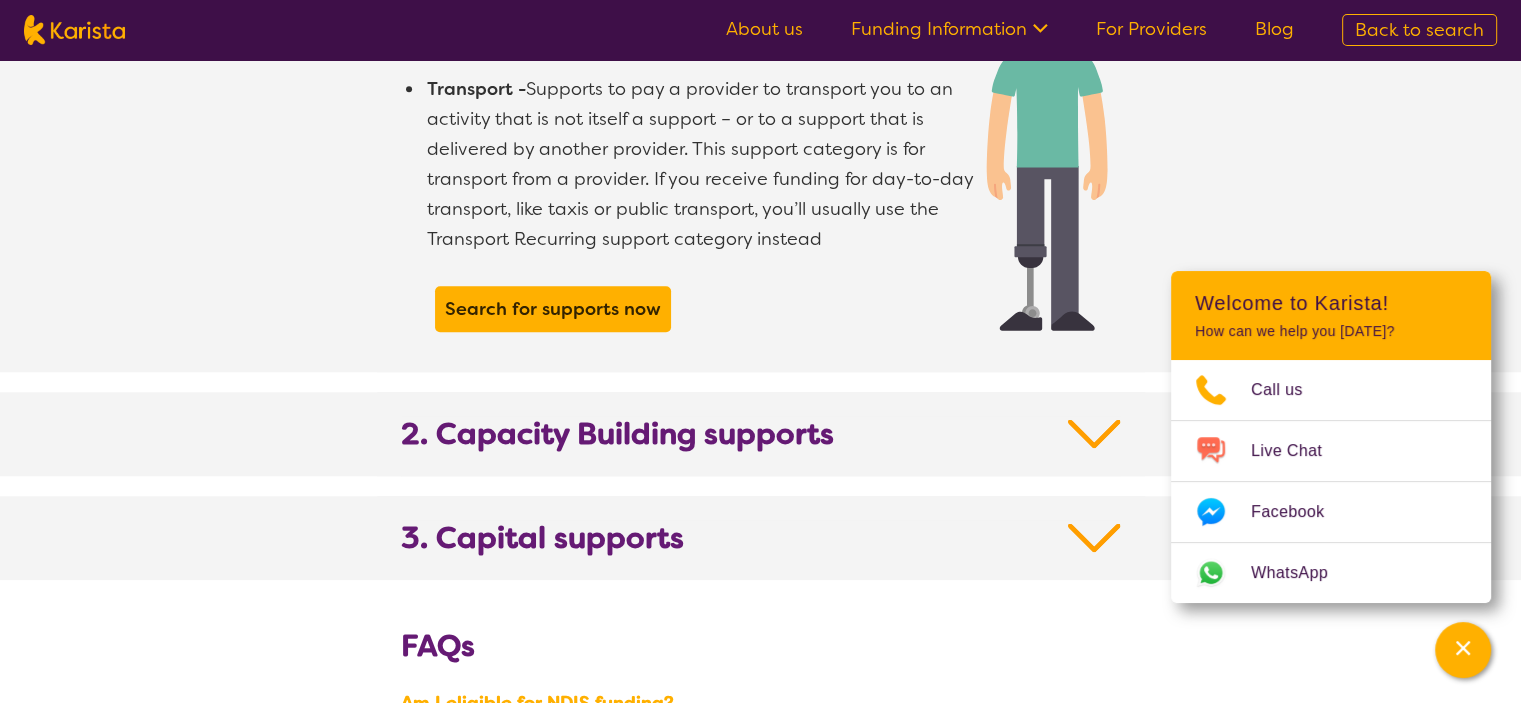 click at bounding box center [1094, 538] 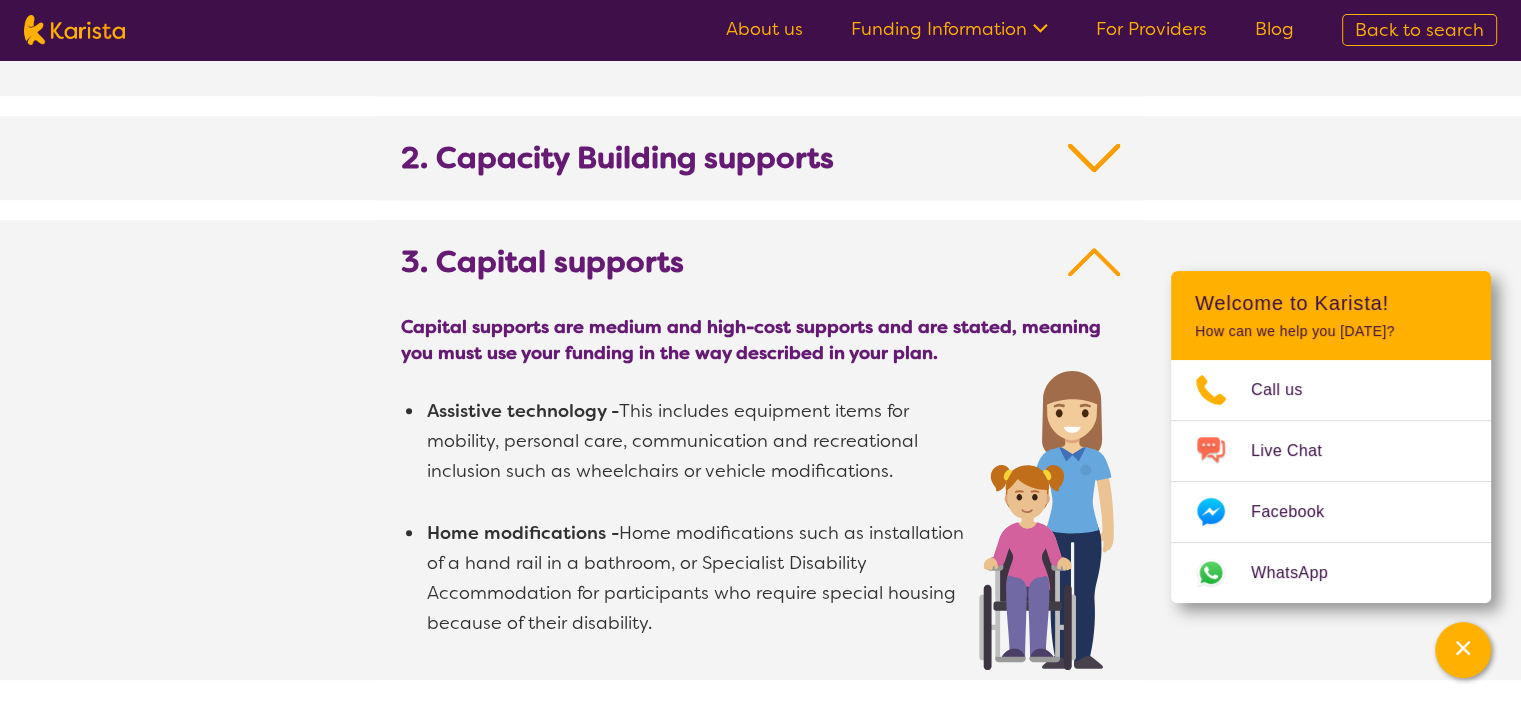 scroll, scrollTop: 2200, scrollLeft: 0, axis: vertical 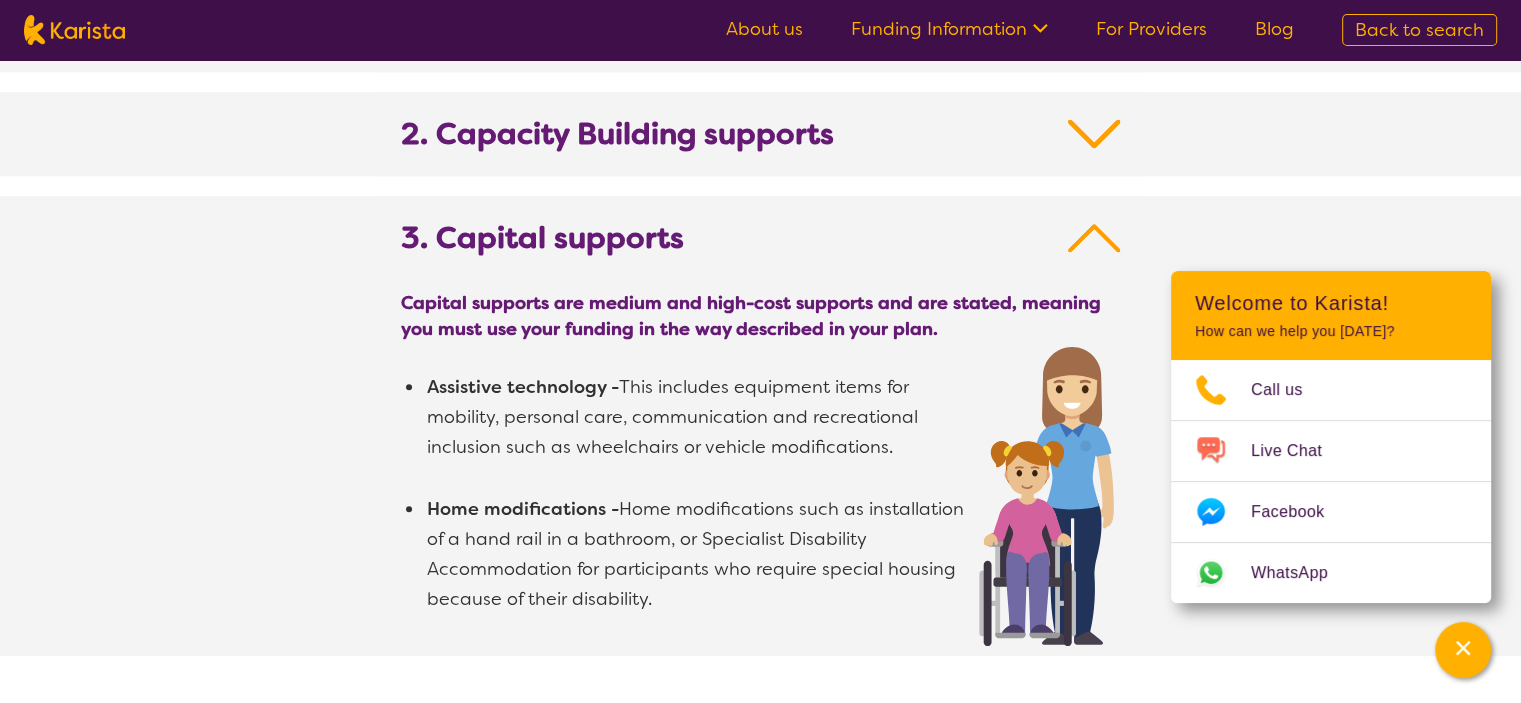 click at bounding box center [1094, 238] 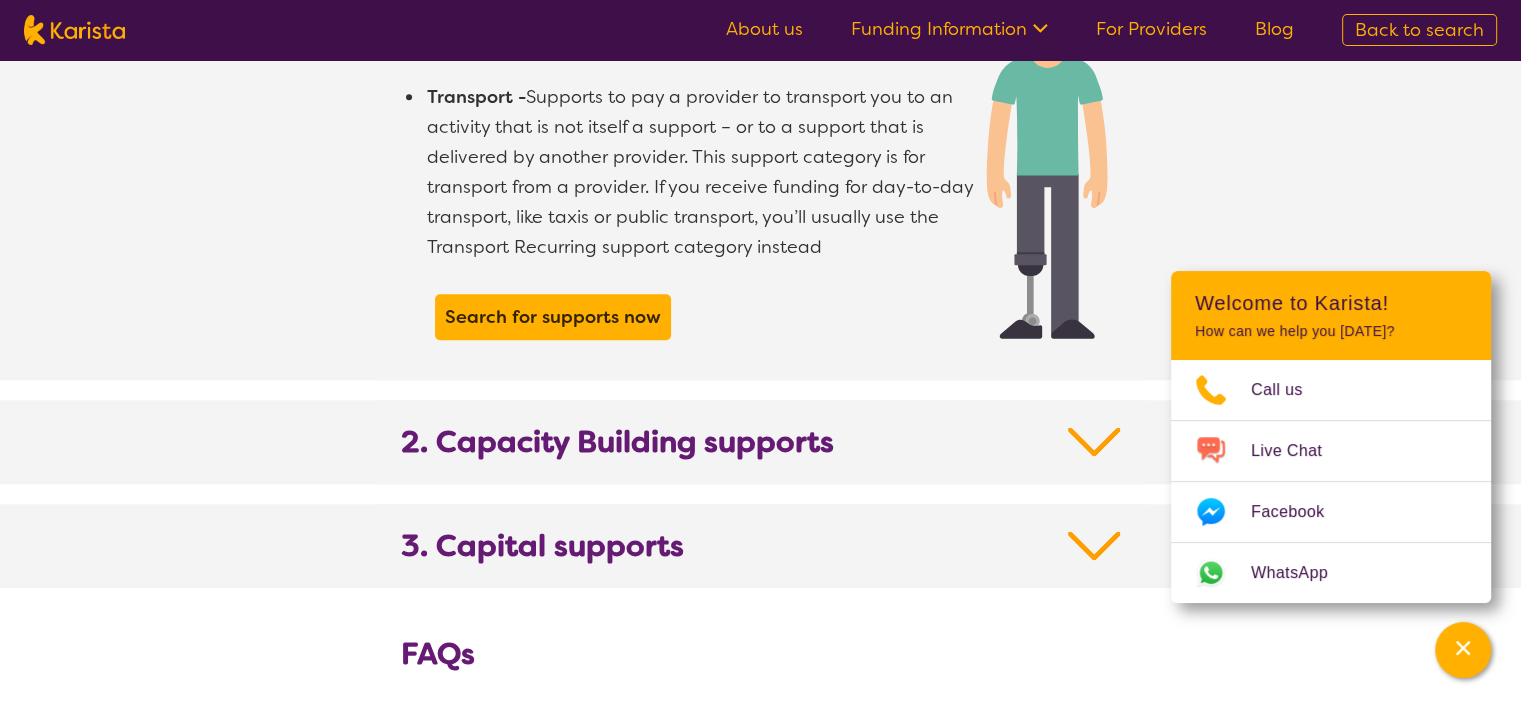scroll, scrollTop: 2000, scrollLeft: 0, axis: vertical 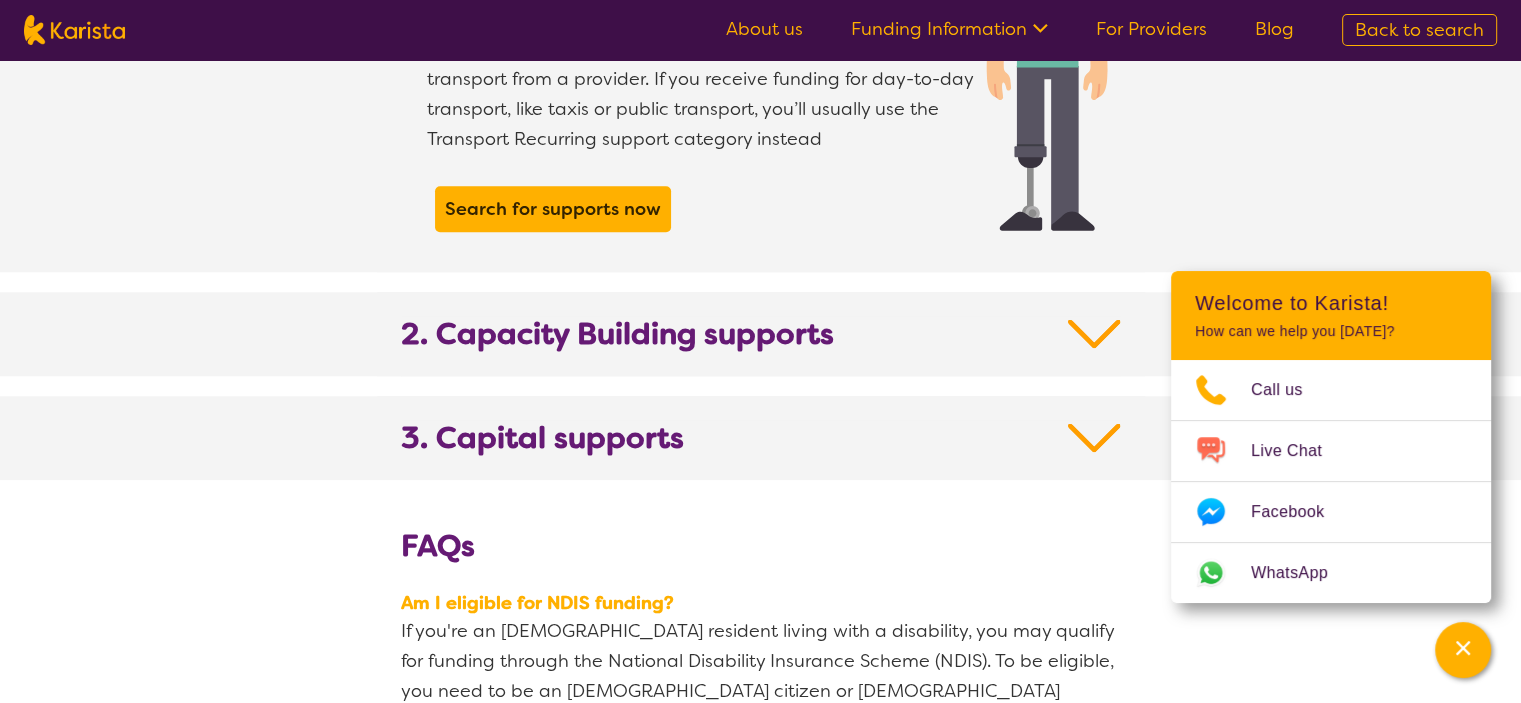 click at bounding box center [1094, 334] 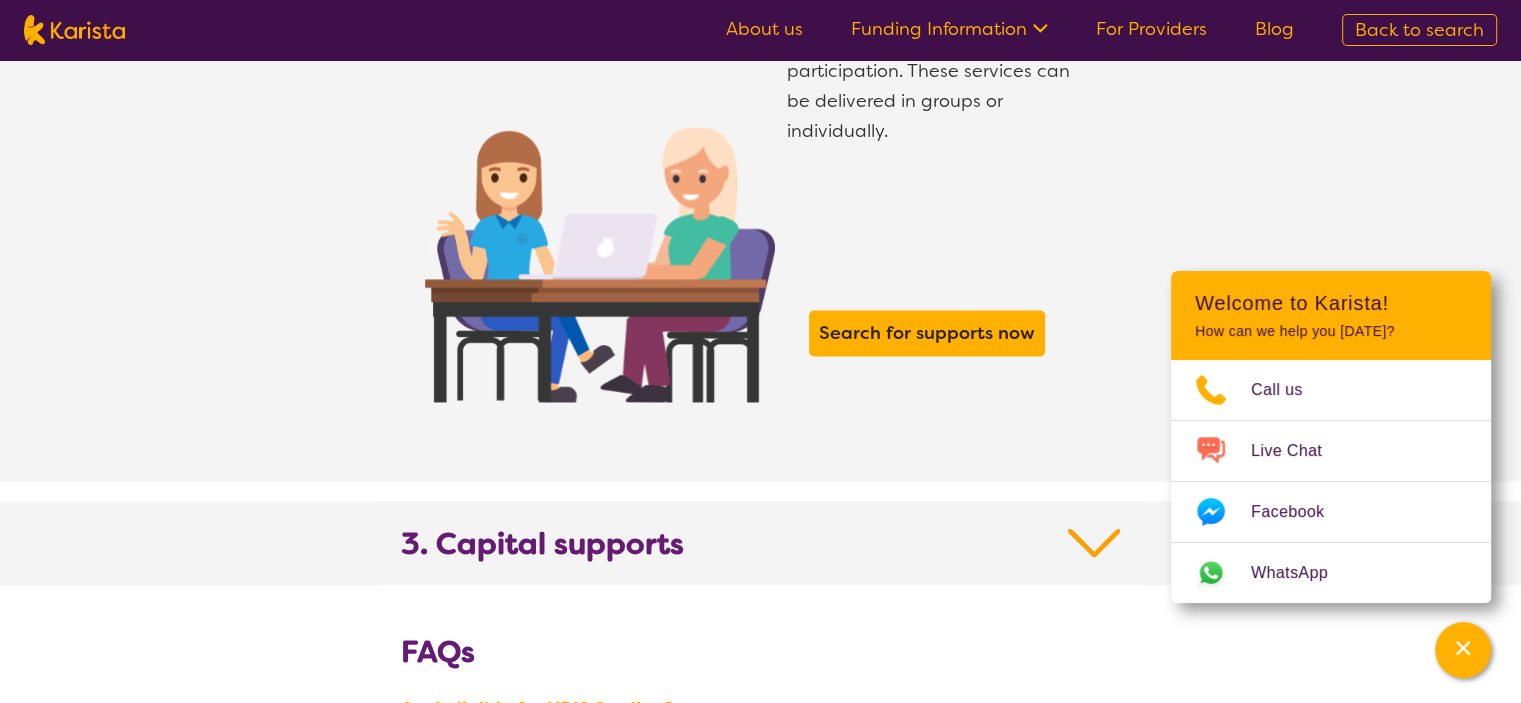 scroll, scrollTop: 3500, scrollLeft: 0, axis: vertical 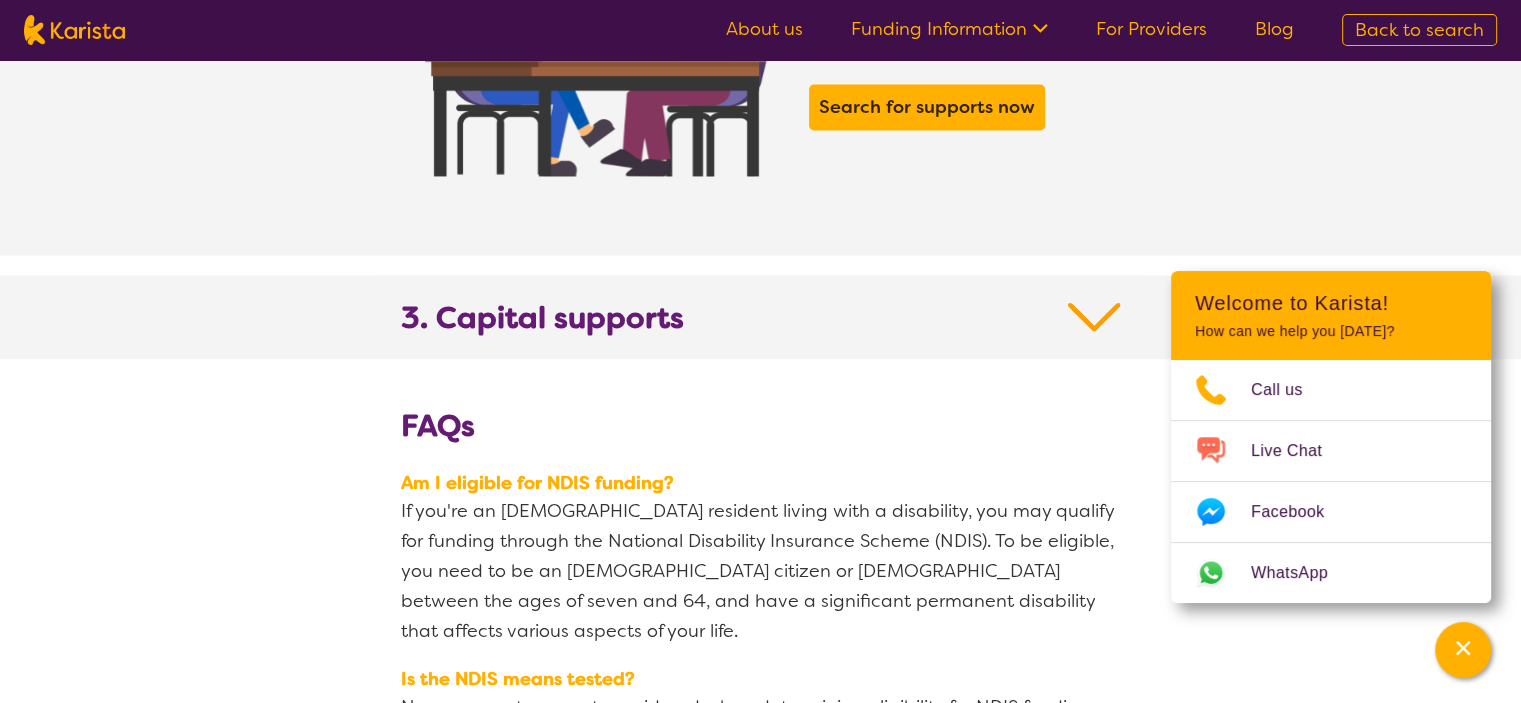 click at bounding box center (1094, 317) 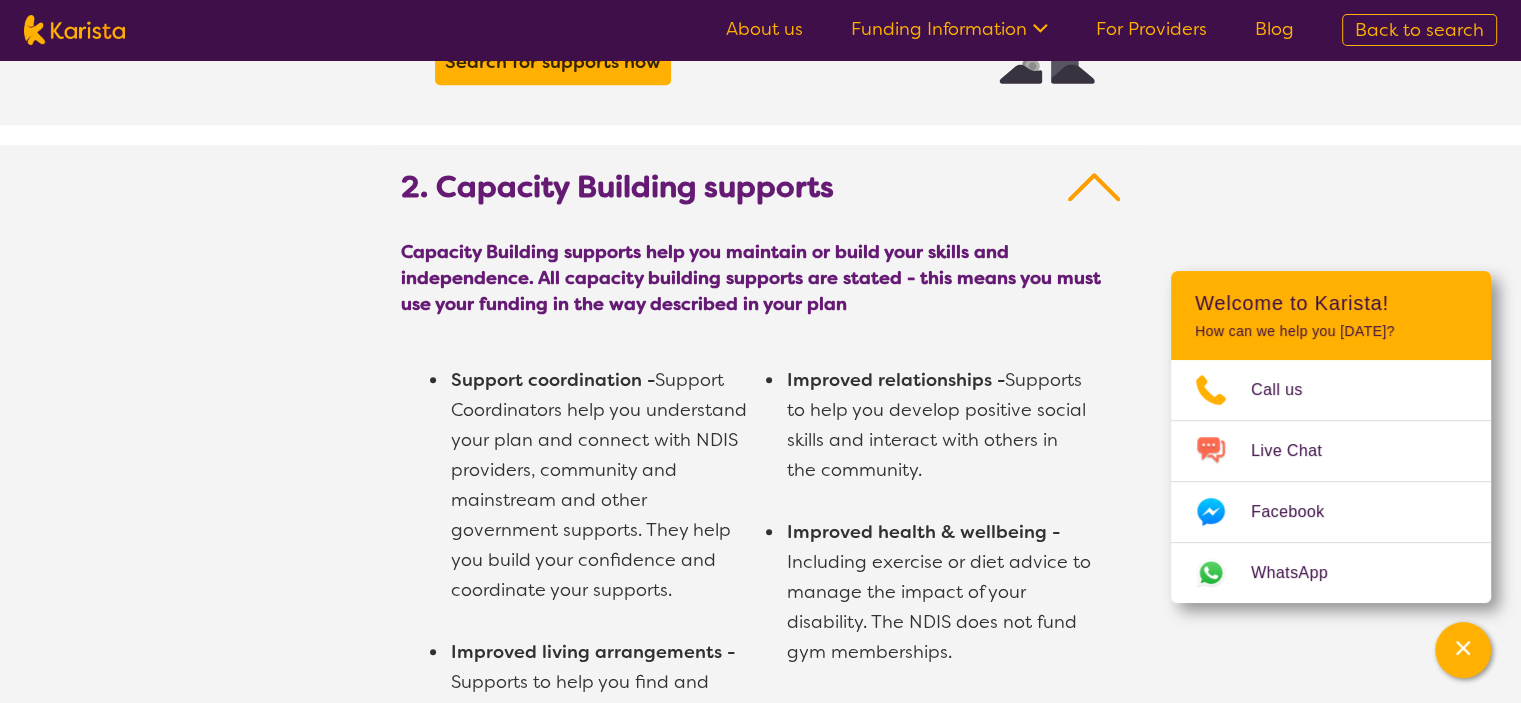 scroll, scrollTop: 2200, scrollLeft: 0, axis: vertical 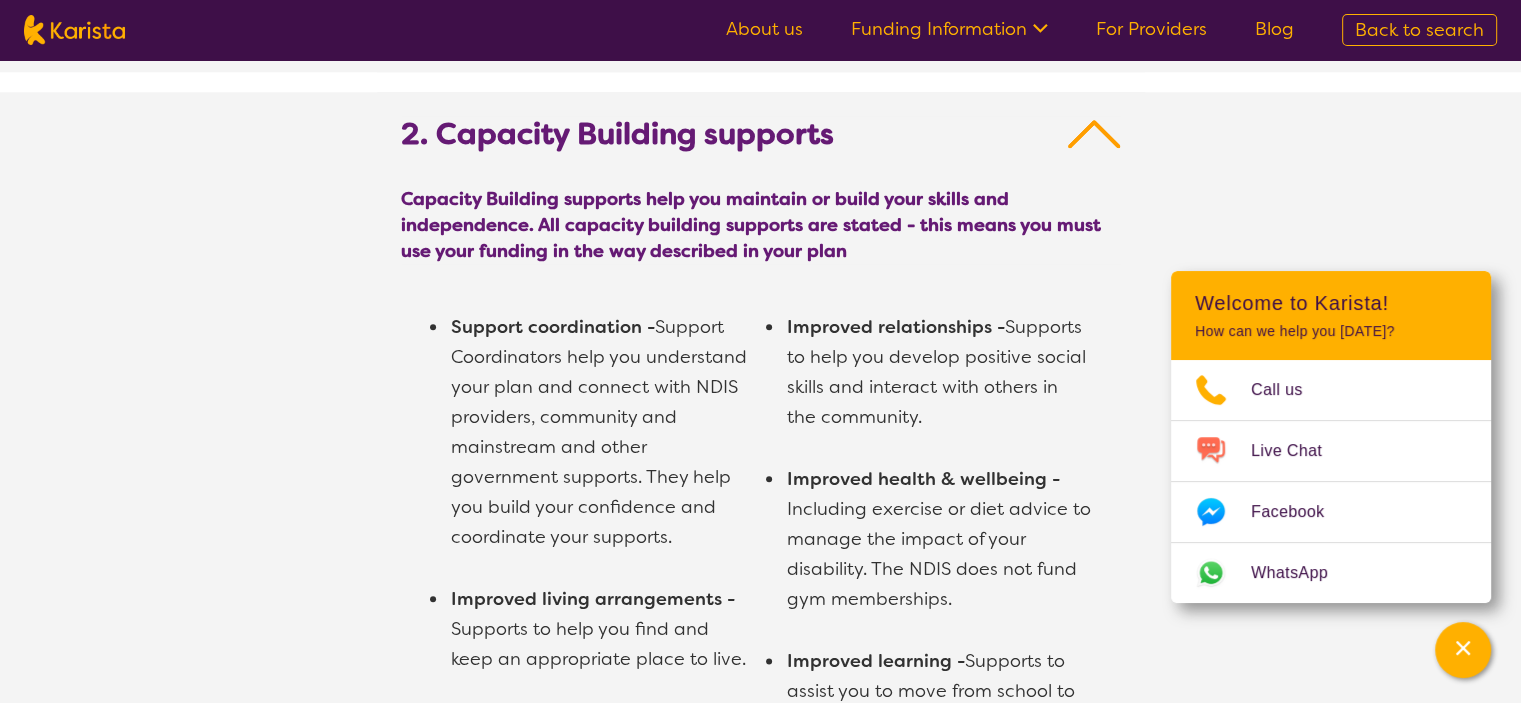 click at bounding box center (1094, 134) 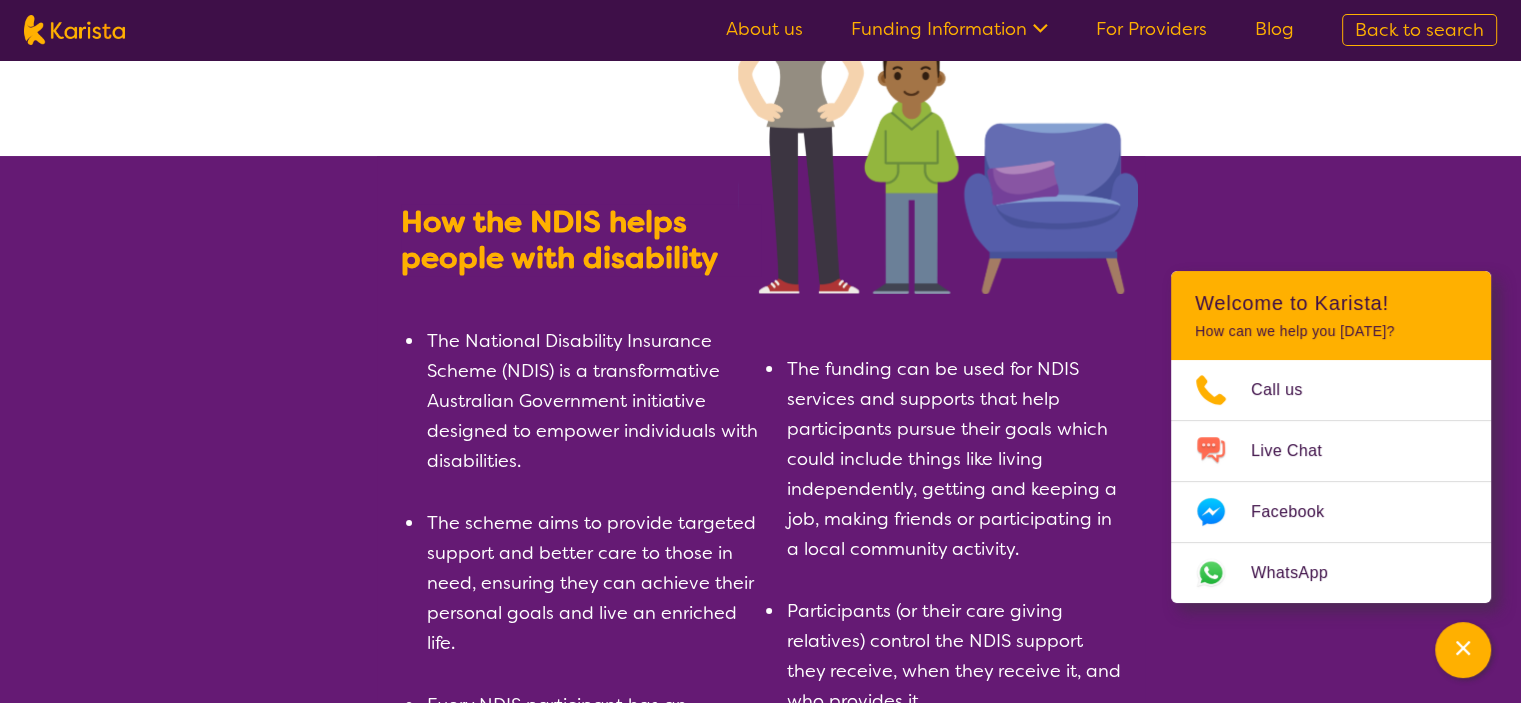 scroll, scrollTop: 0, scrollLeft: 0, axis: both 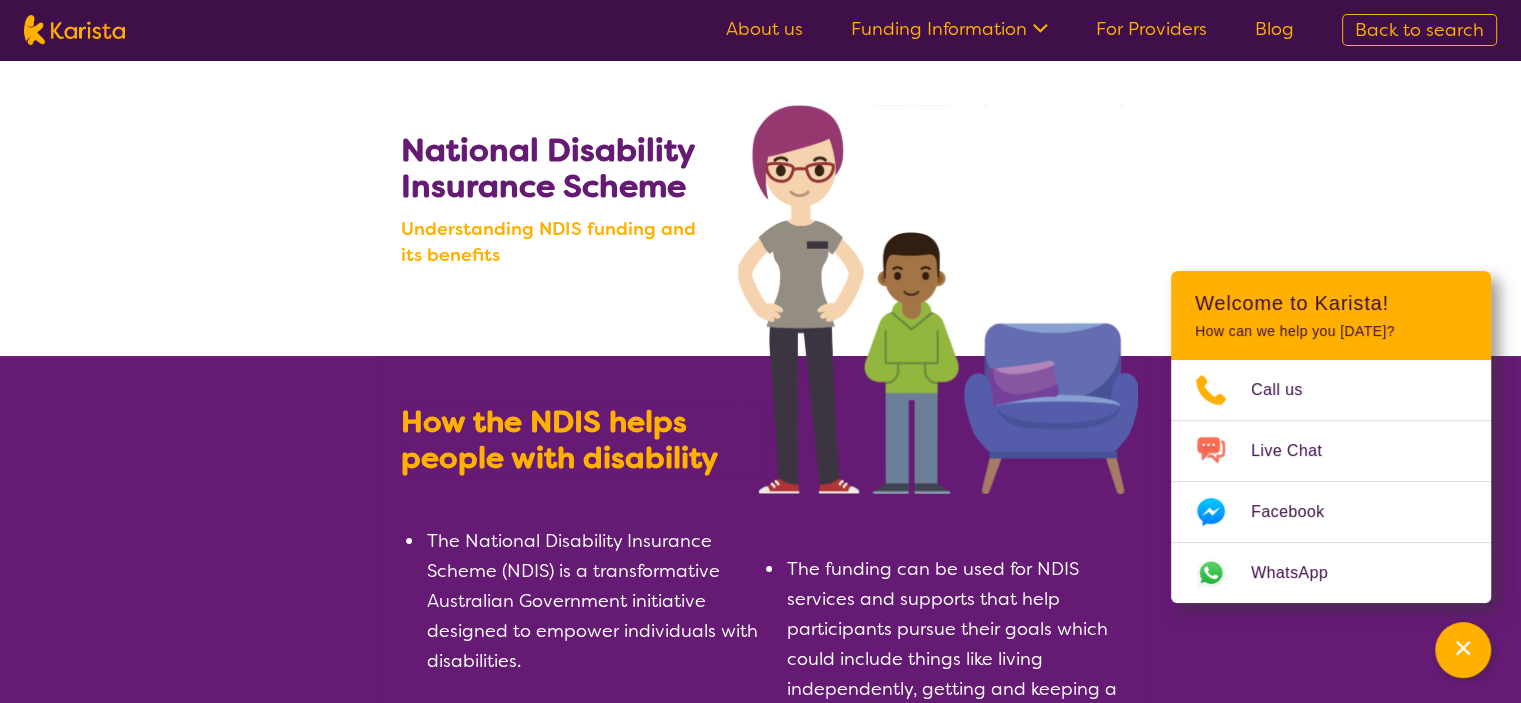 click on "For Providers" at bounding box center [1151, 29] 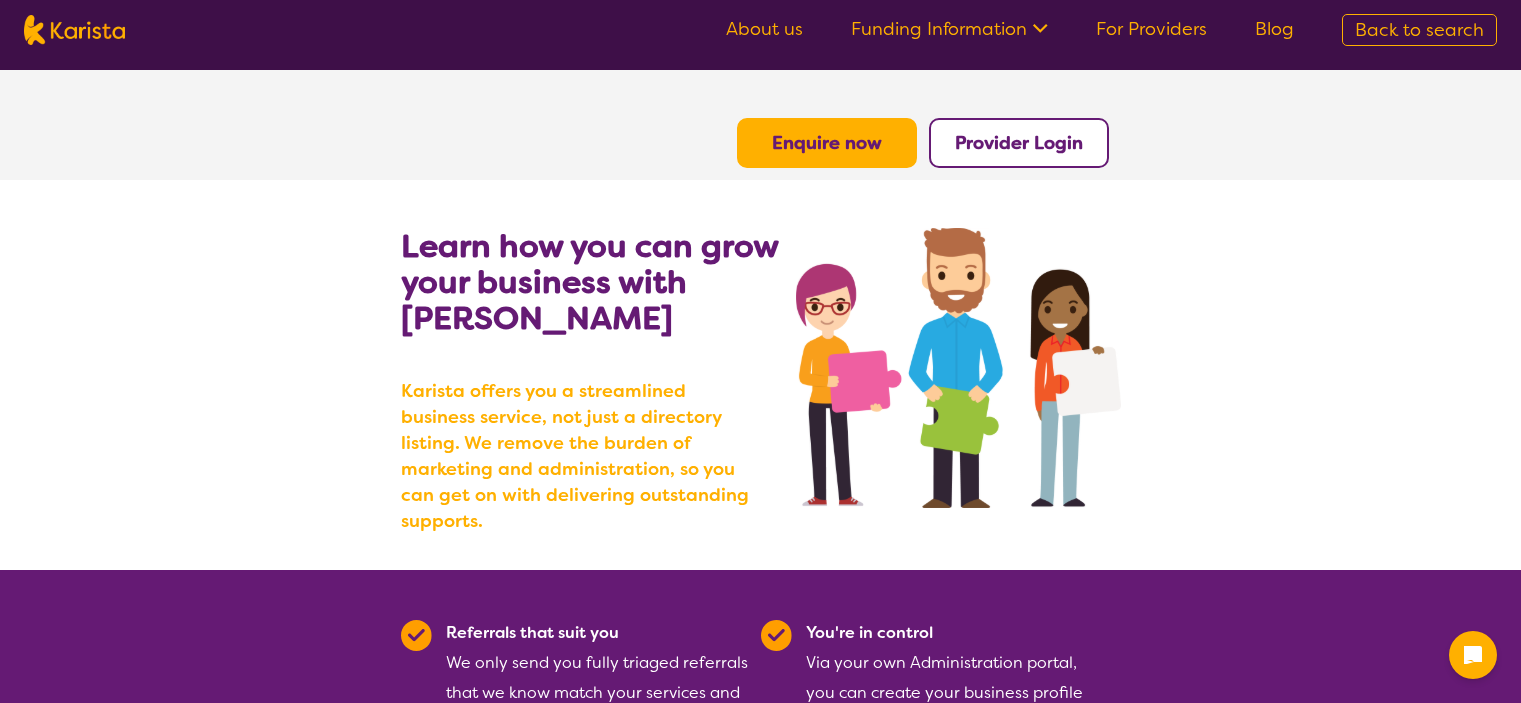 scroll, scrollTop: 0, scrollLeft: 0, axis: both 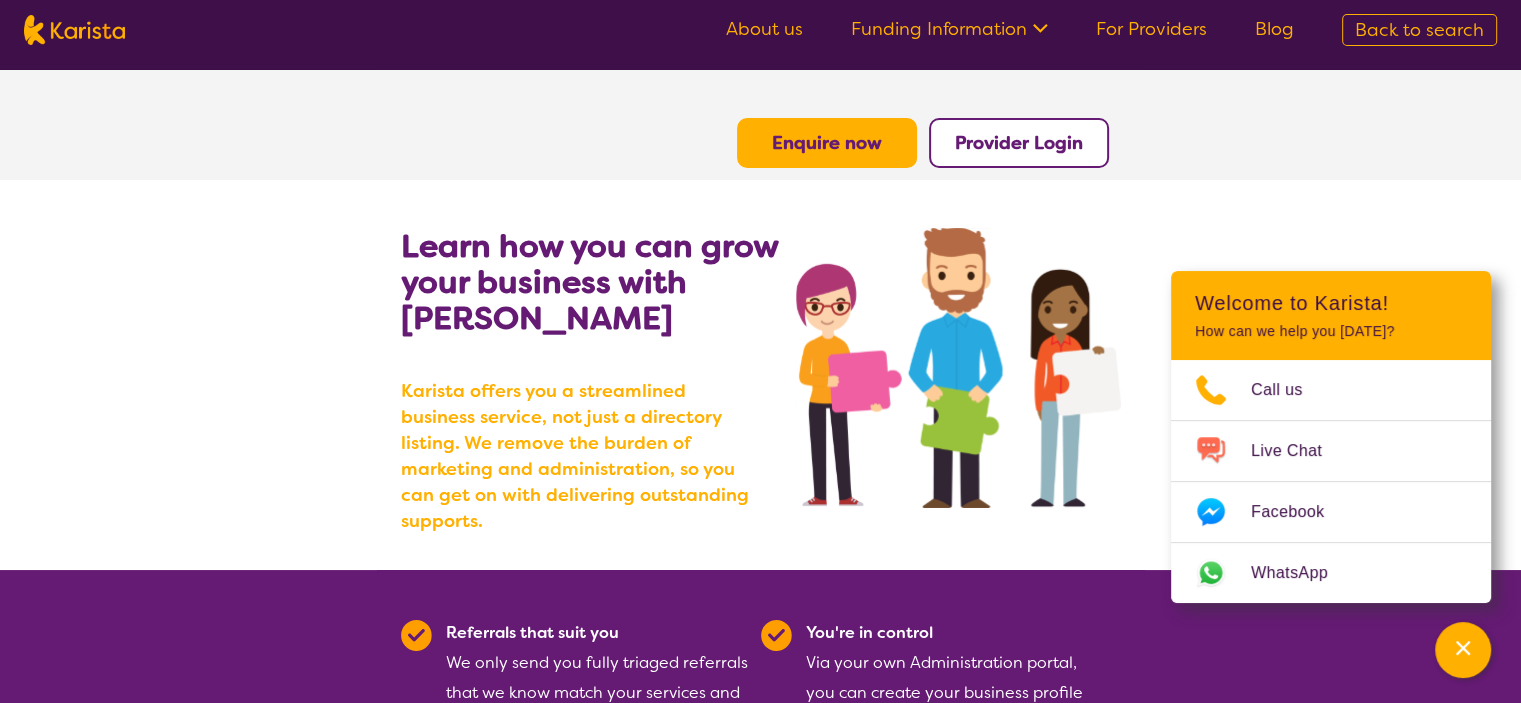 click on "About us" at bounding box center (764, 29) 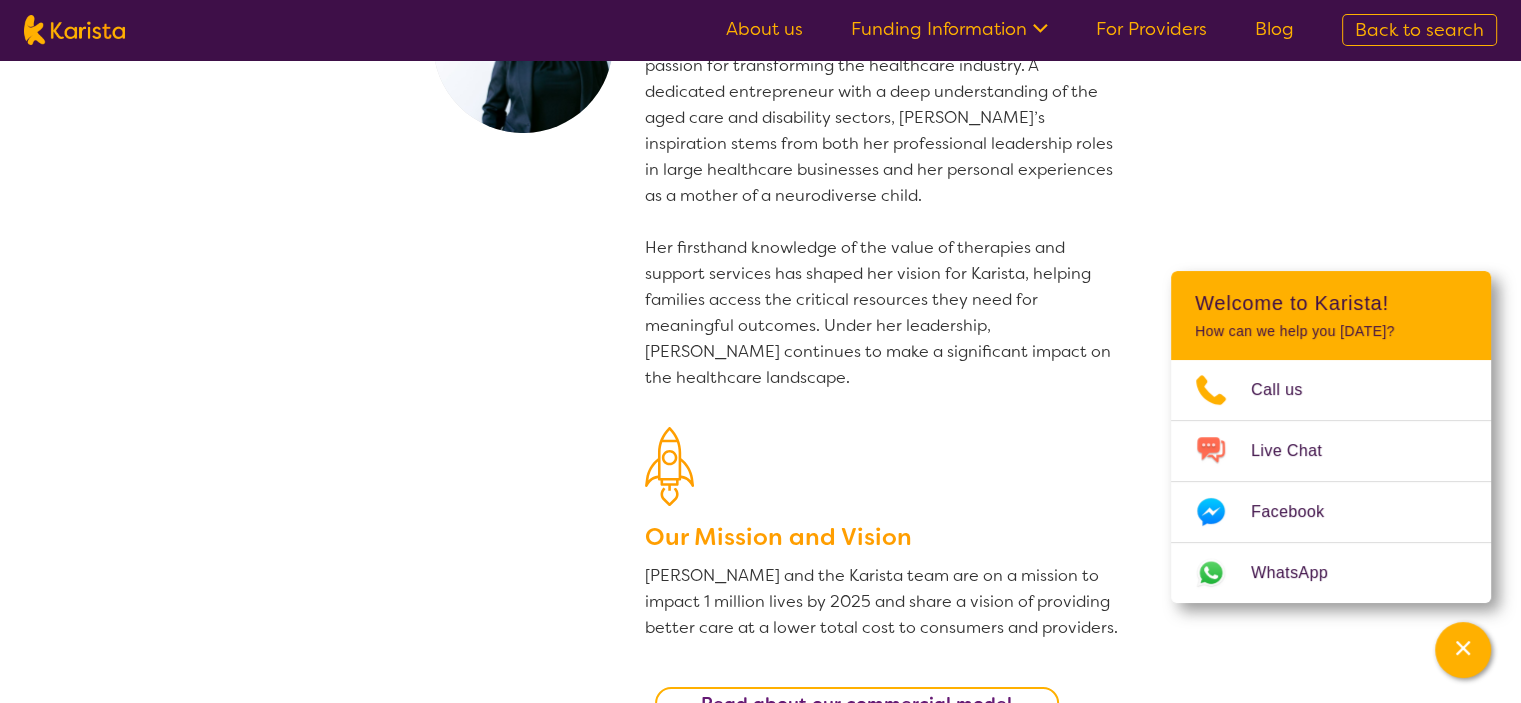 scroll, scrollTop: 200, scrollLeft: 0, axis: vertical 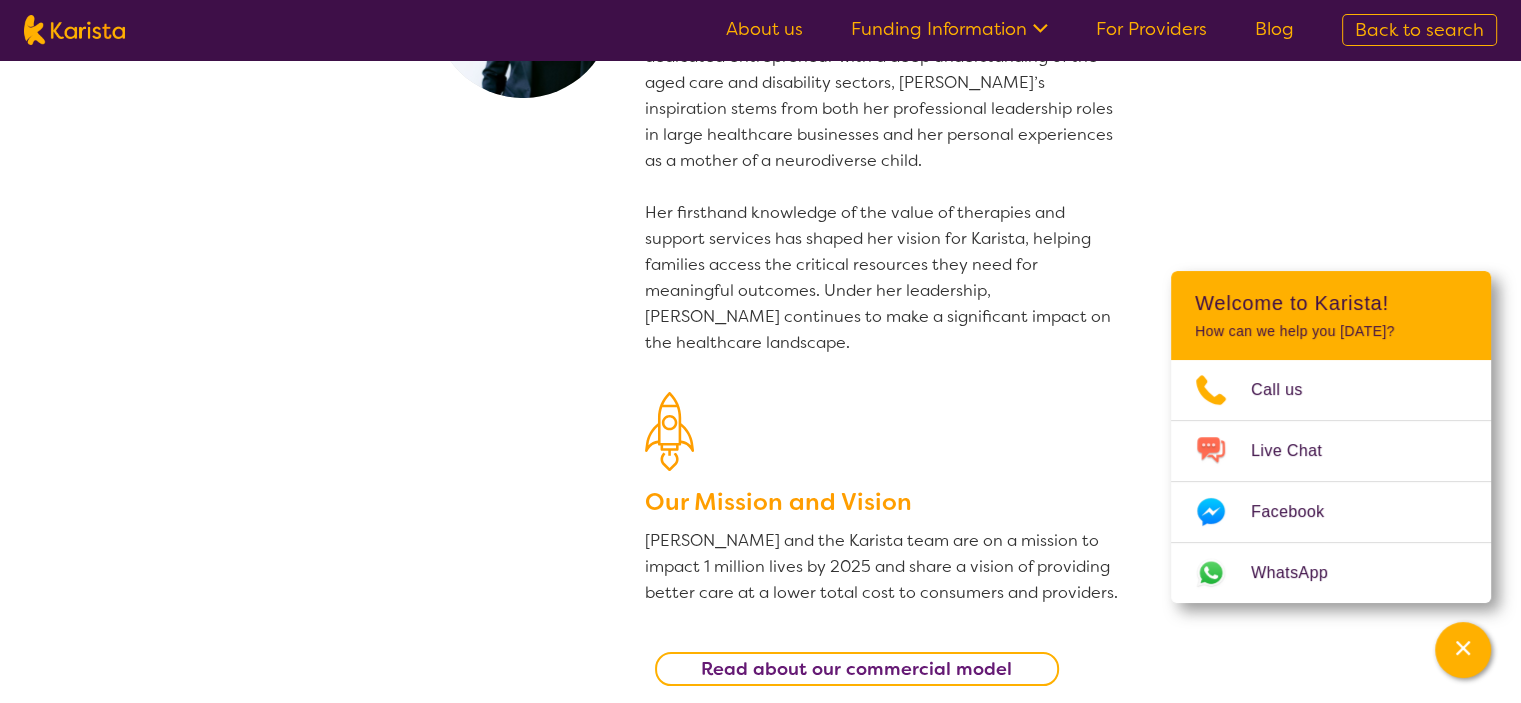 click on "For Providers" at bounding box center [1151, 29] 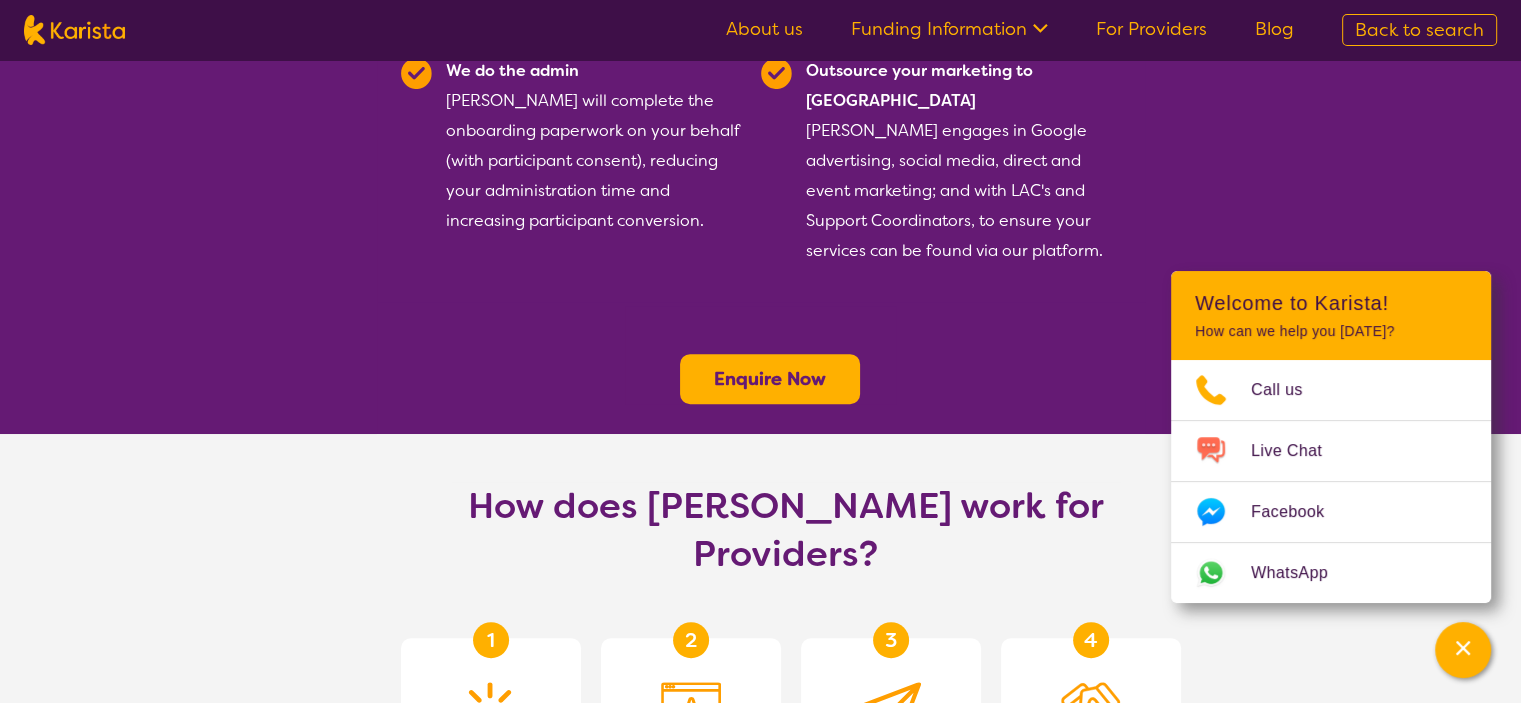 scroll, scrollTop: 700, scrollLeft: 0, axis: vertical 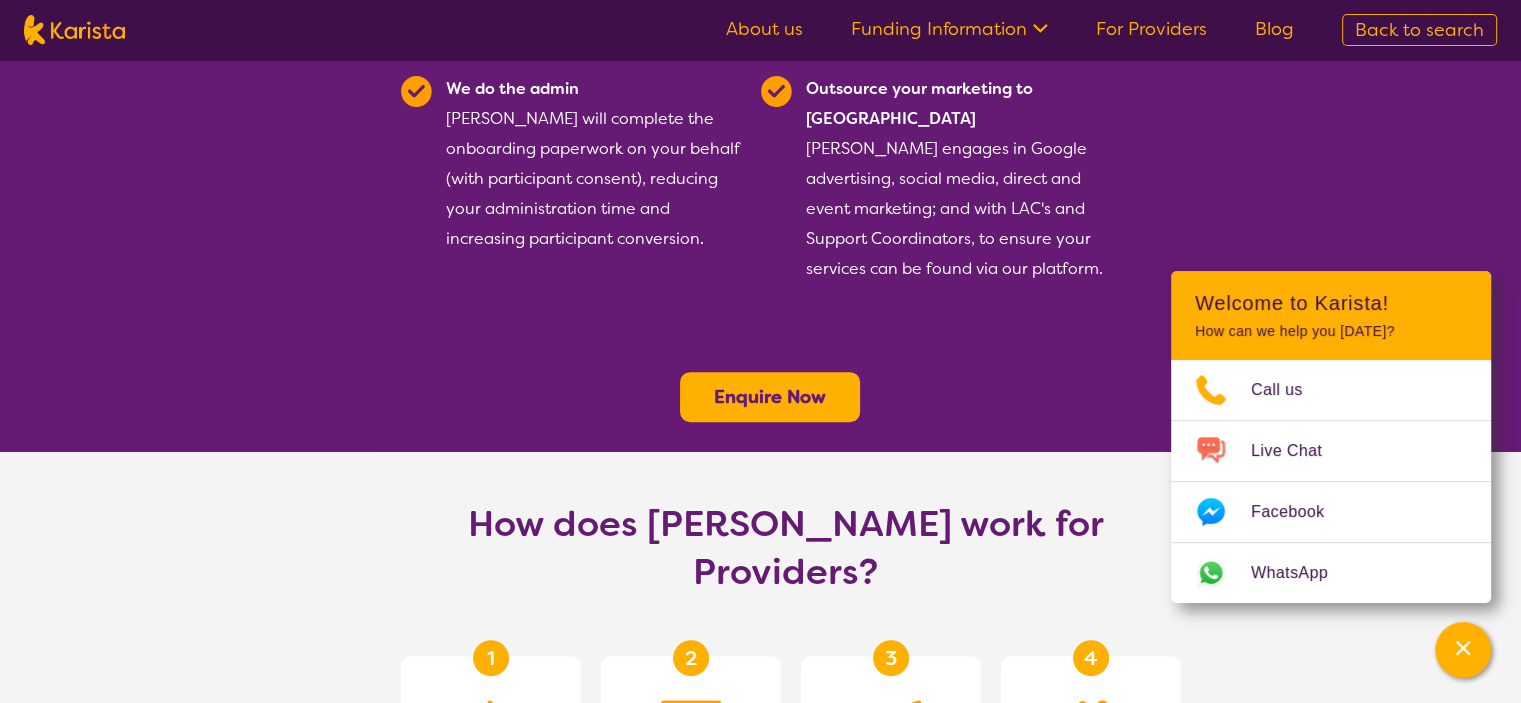 click on "Funding Information" at bounding box center [949, 29] 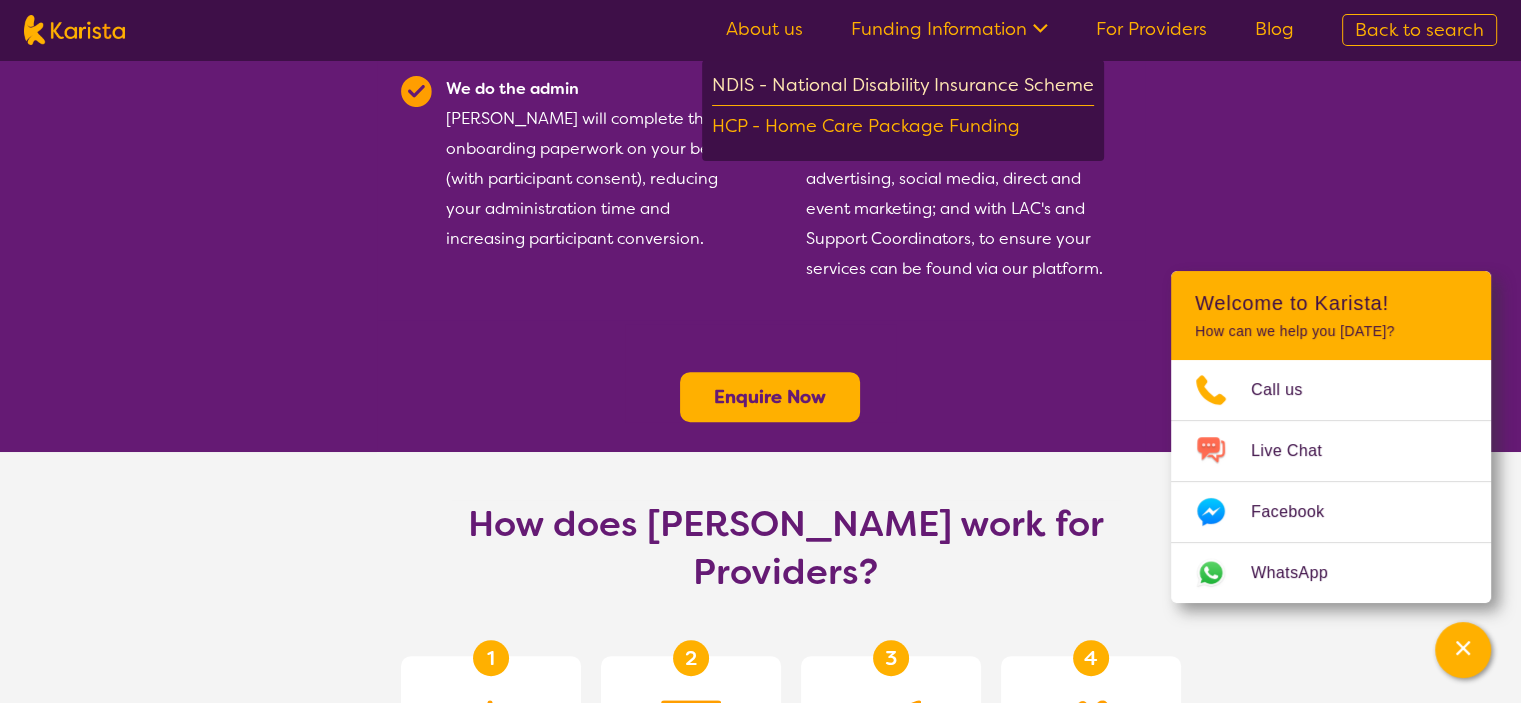 click on "NDIS - National Disability Insurance Scheme" at bounding box center [903, 88] 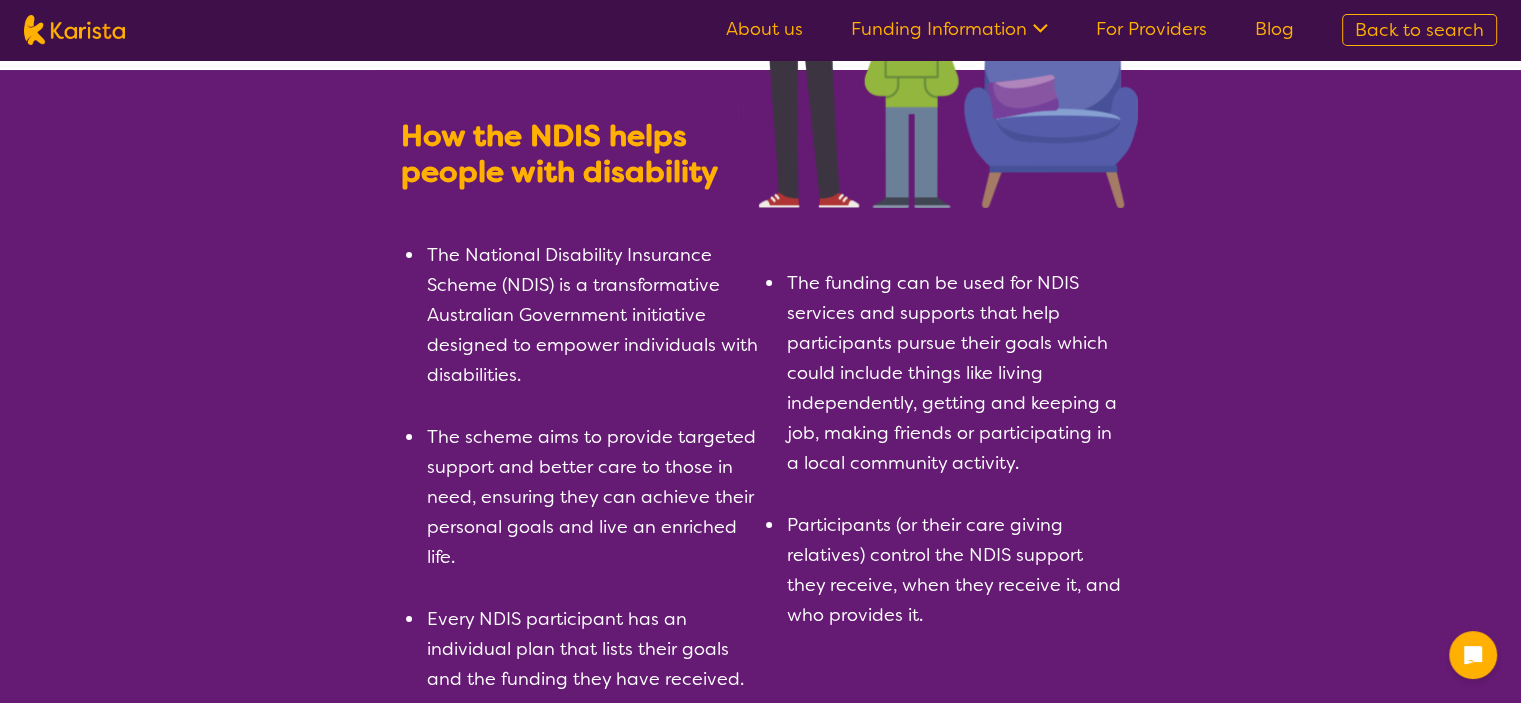 scroll, scrollTop: 300, scrollLeft: 0, axis: vertical 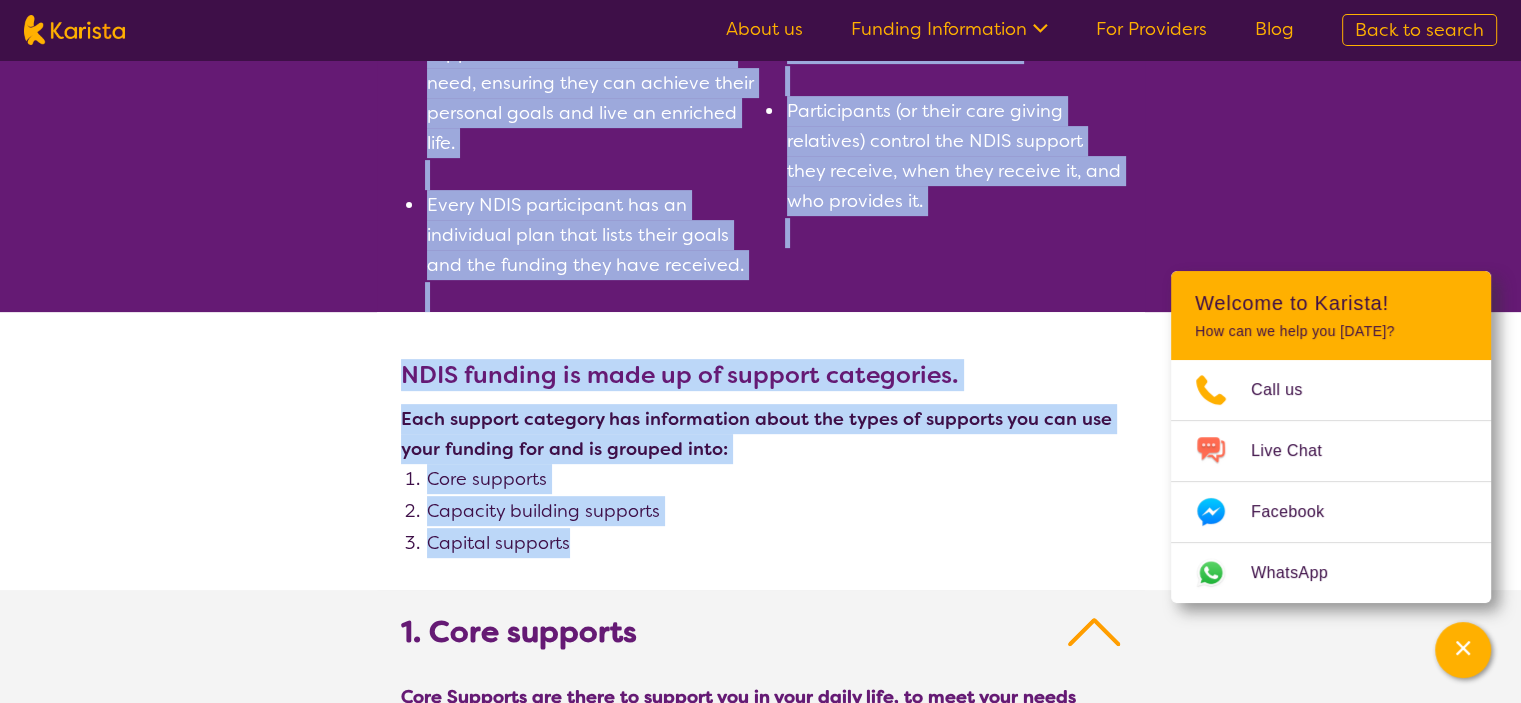 drag, startPoint x: 401, startPoint y: 120, endPoint x: 956, endPoint y: 541, distance: 696.61035 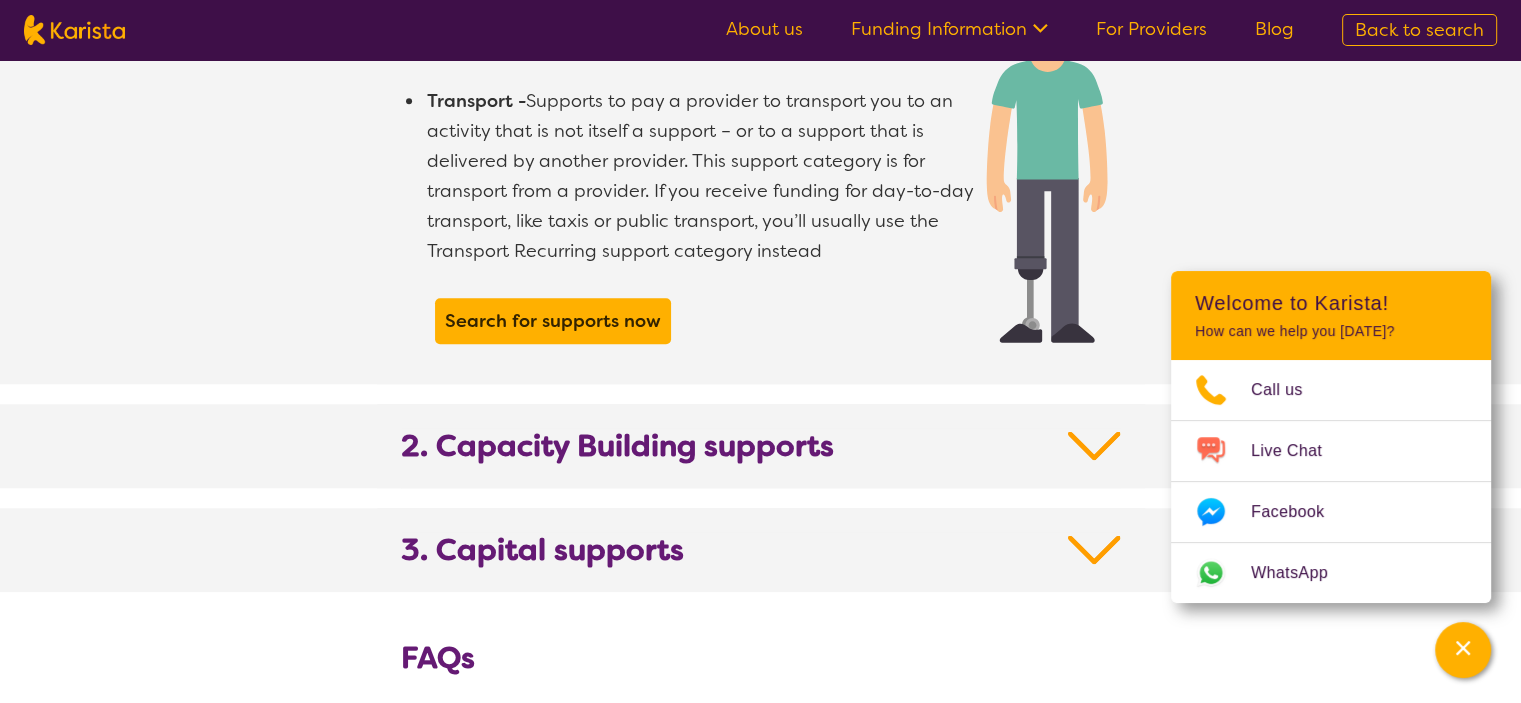 scroll, scrollTop: 2000, scrollLeft: 0, axis: vertical 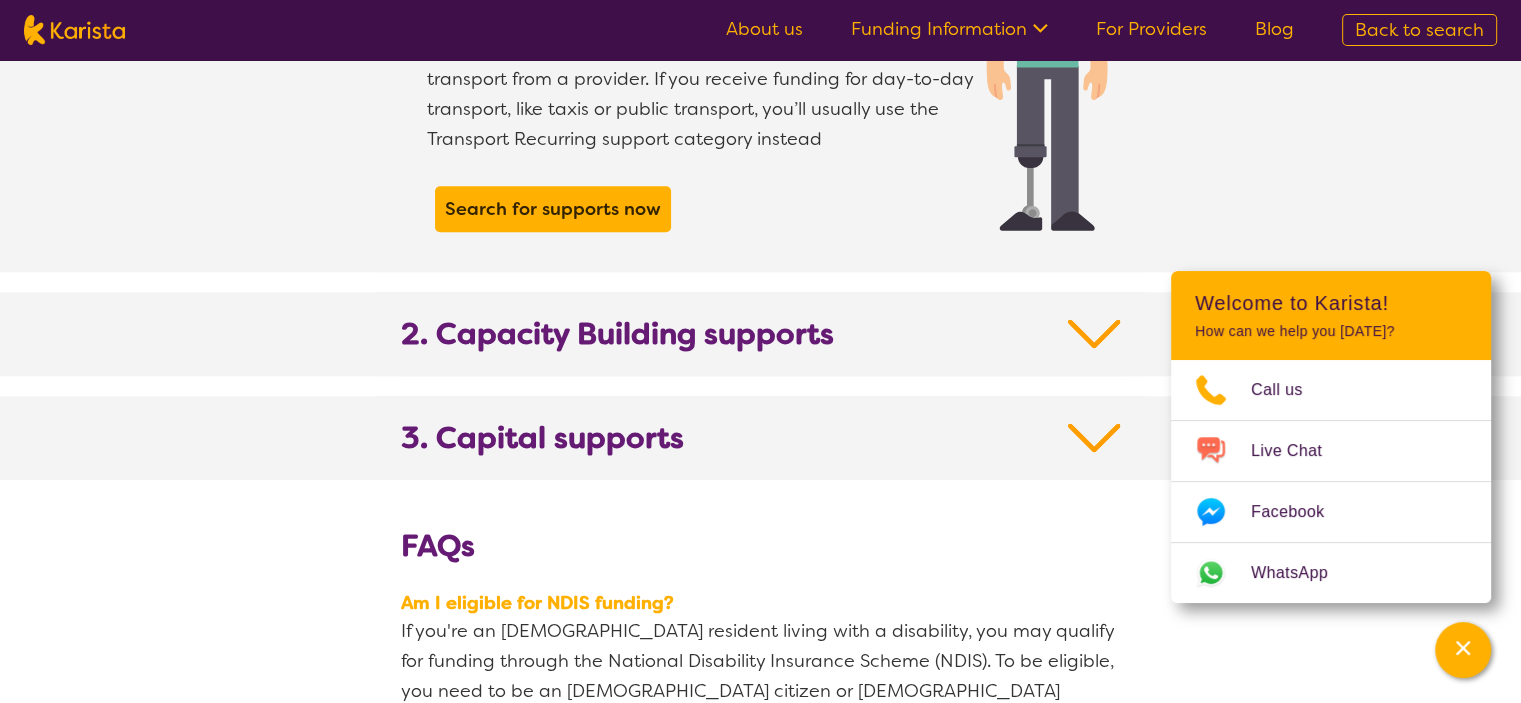 click at bounding box center (1094, 334) 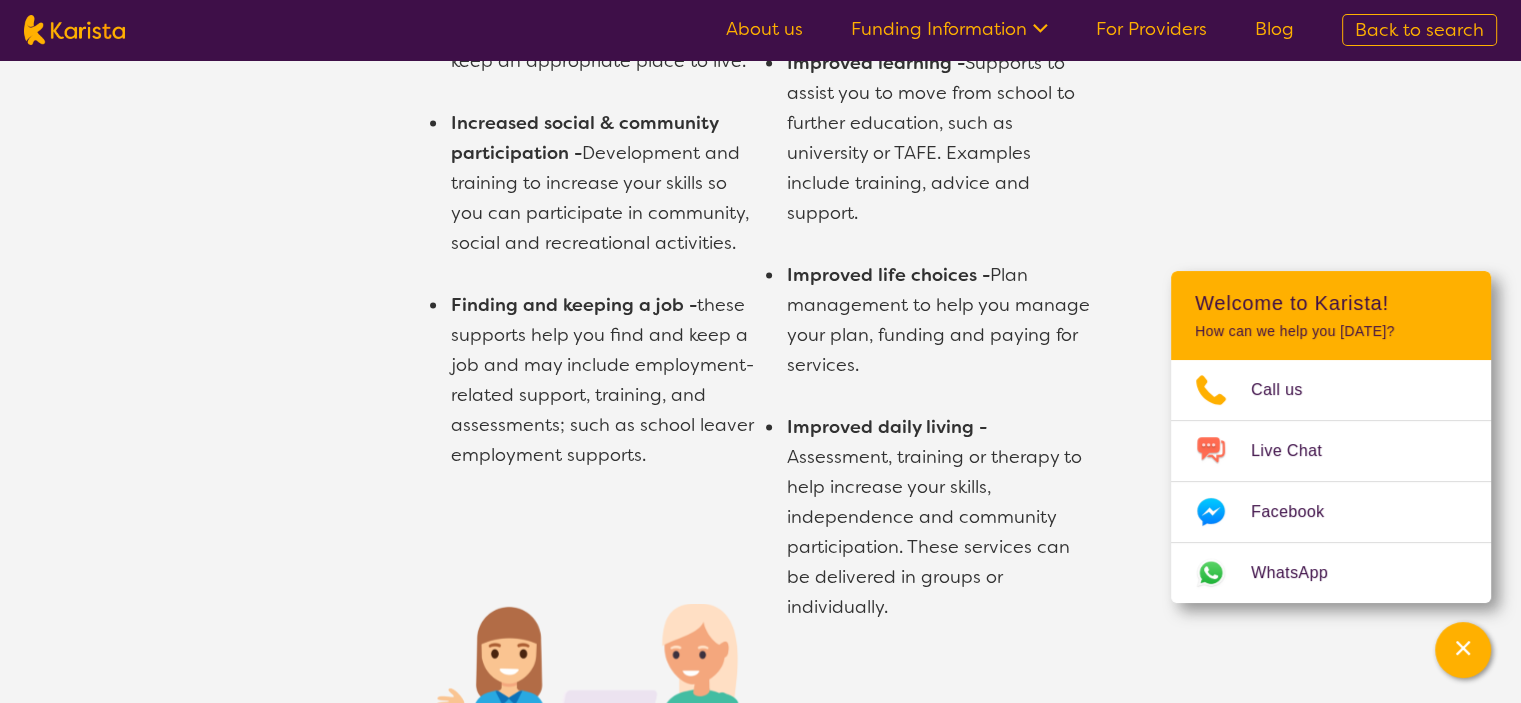 scroll, scrollTop: 2800, scrollLeft: 0, axis: vertical 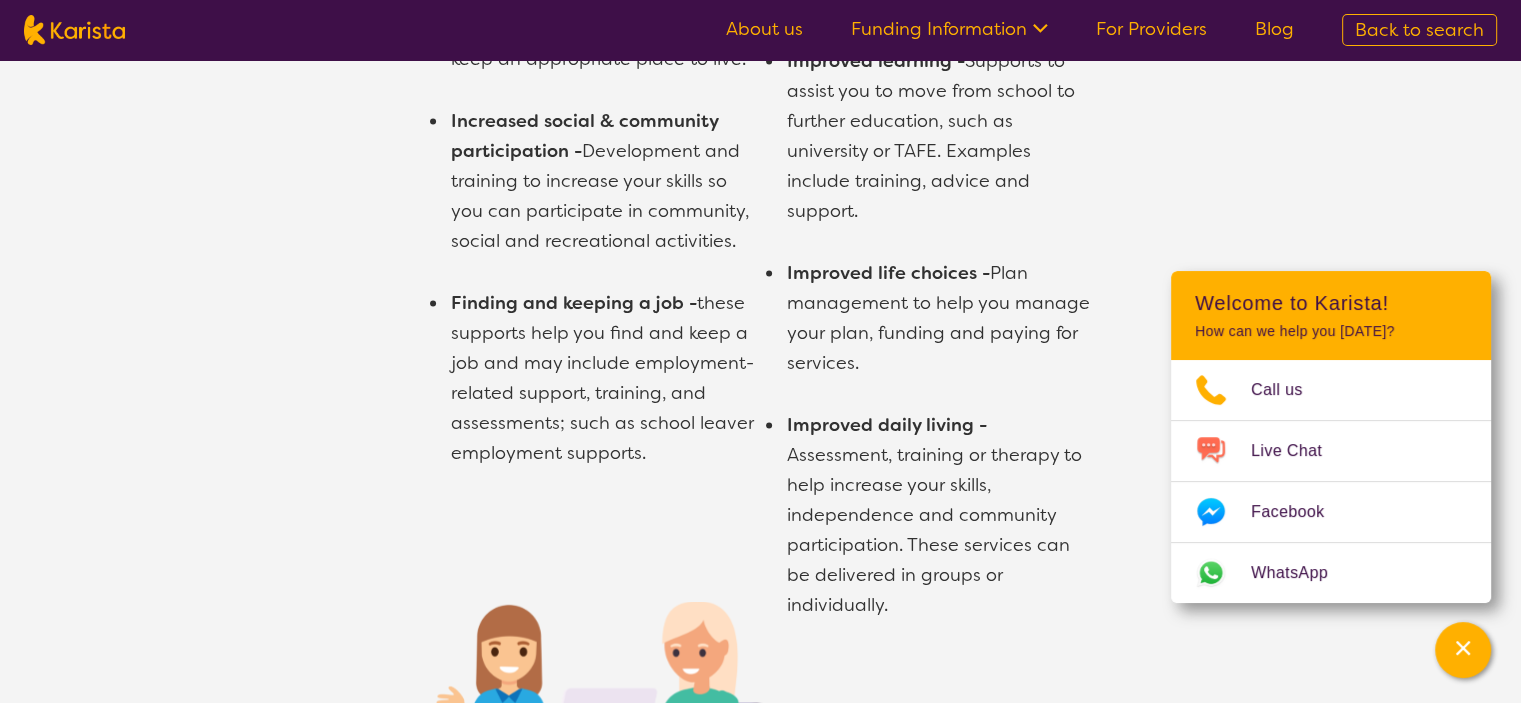 drag, startPoint x: 924, startPoint y: 583, endPoint x: 780, endPoint y: 396, distance: 236.01907 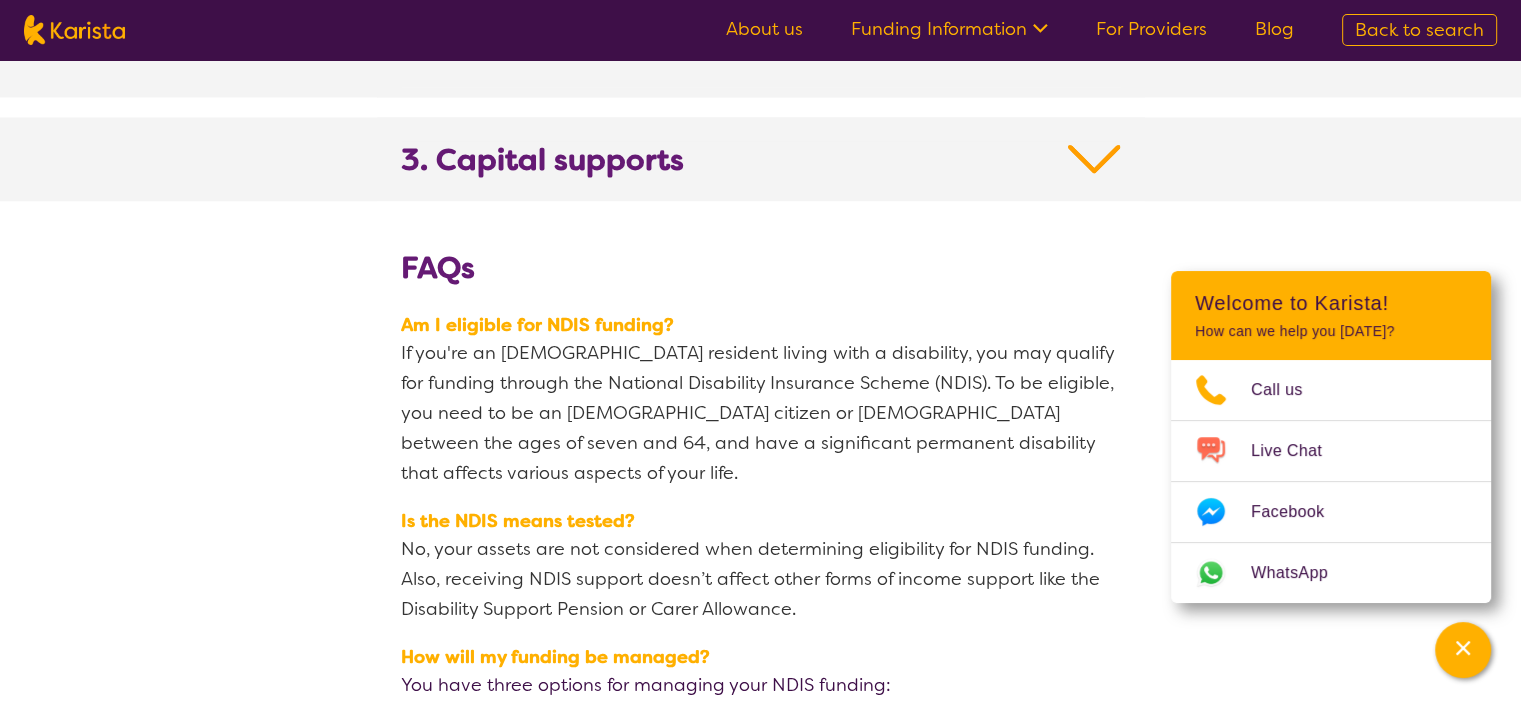 scroll, scrollTop: 3700, scrollLeft: 0, axis: vertical 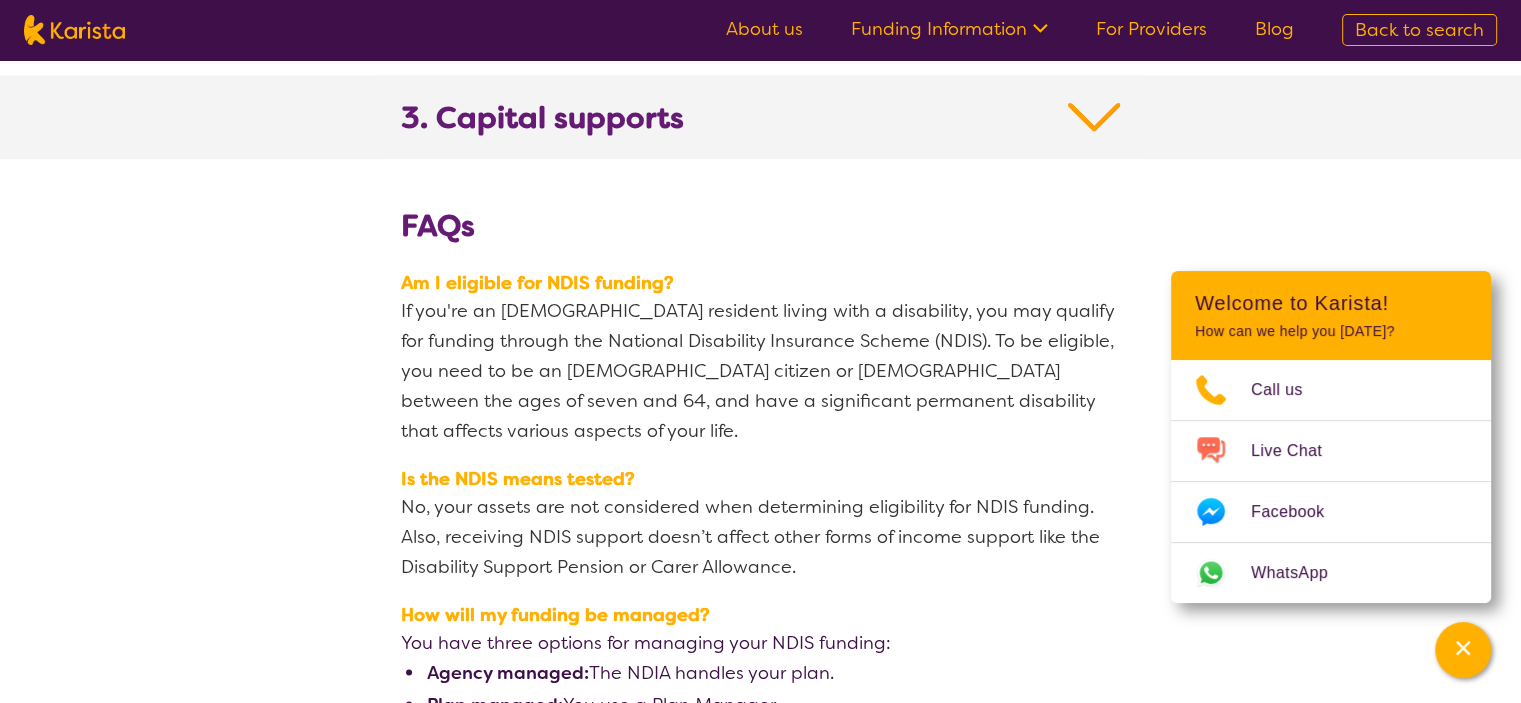 click at bounding box center [1094, 117] 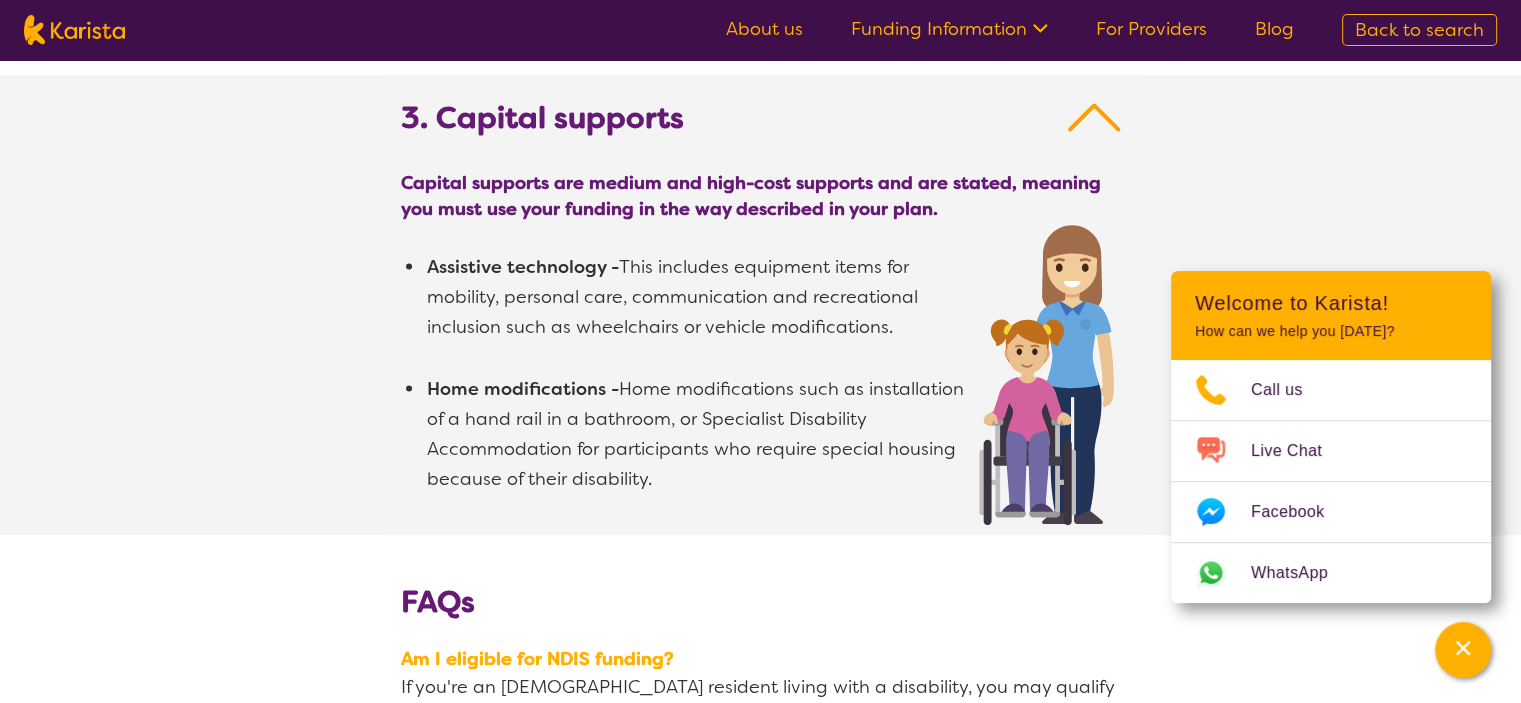 click on "3. Capital supports" at bounding box center [761, 129] 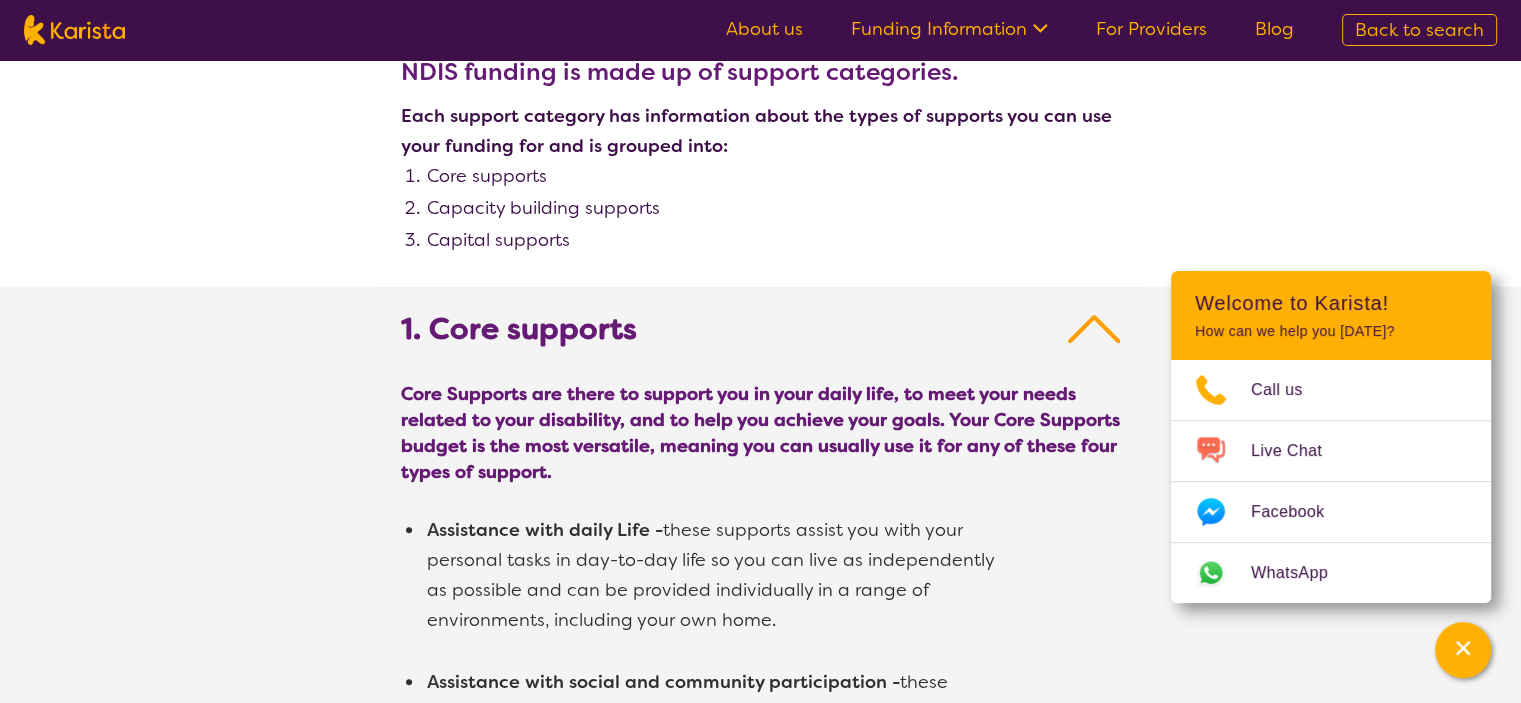 scroll, scrollTop: 1000, scrollLeft: 0, axis: vertical 